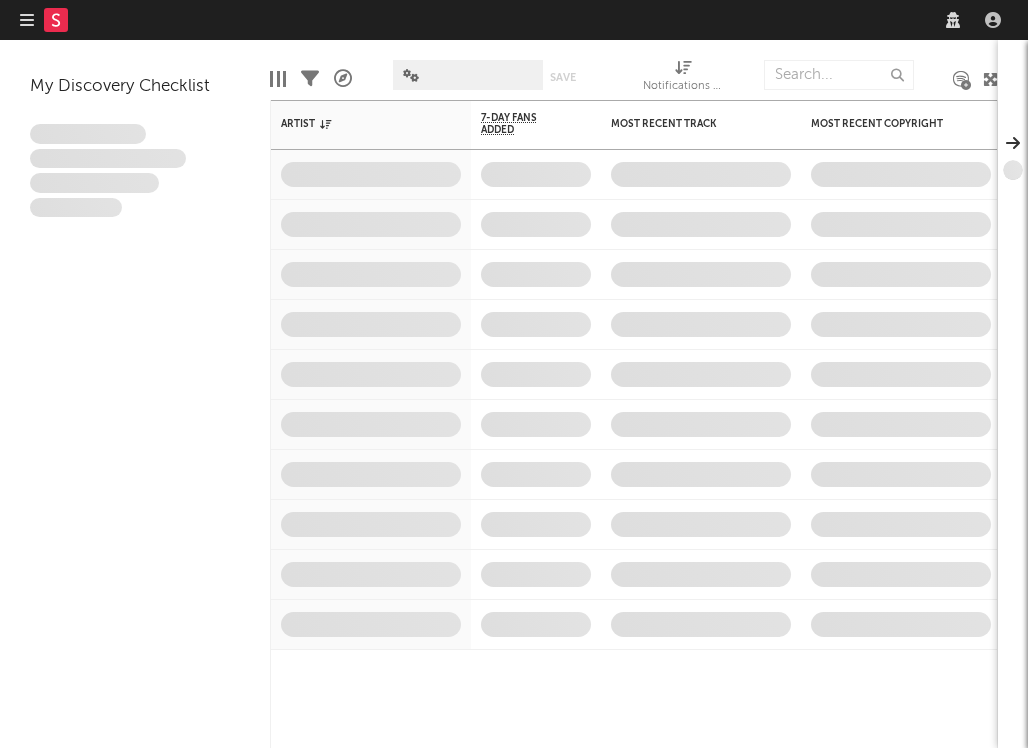 scroll, scrollTop: 0, scrollLeft: 0, axis: both 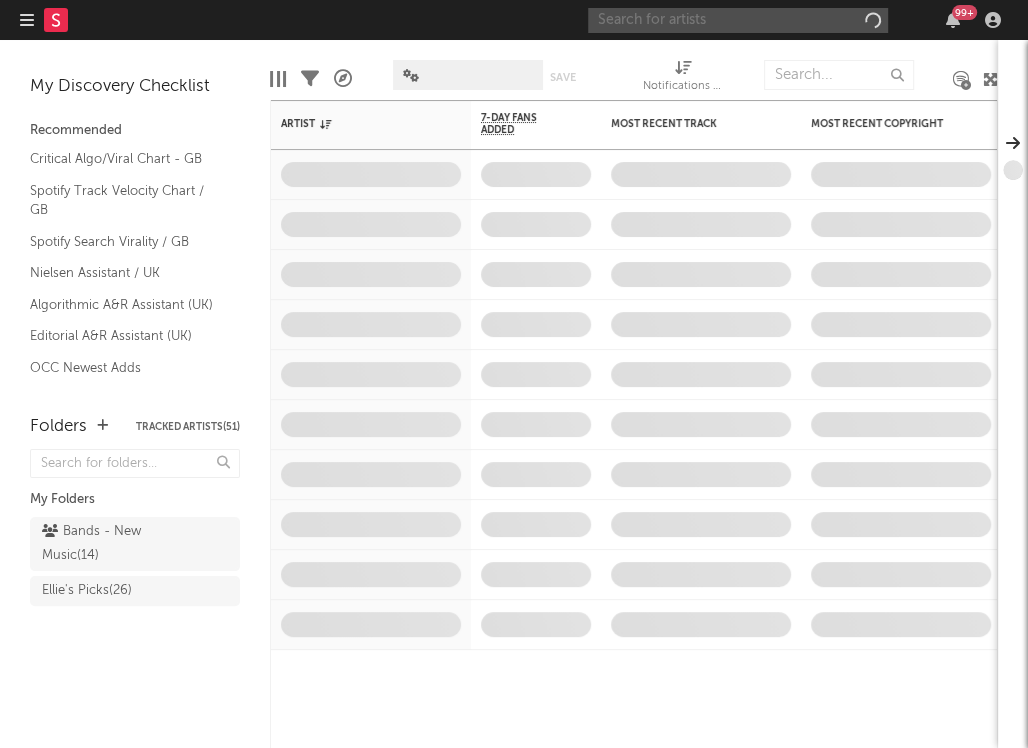 click at bounding box center [738, 20] 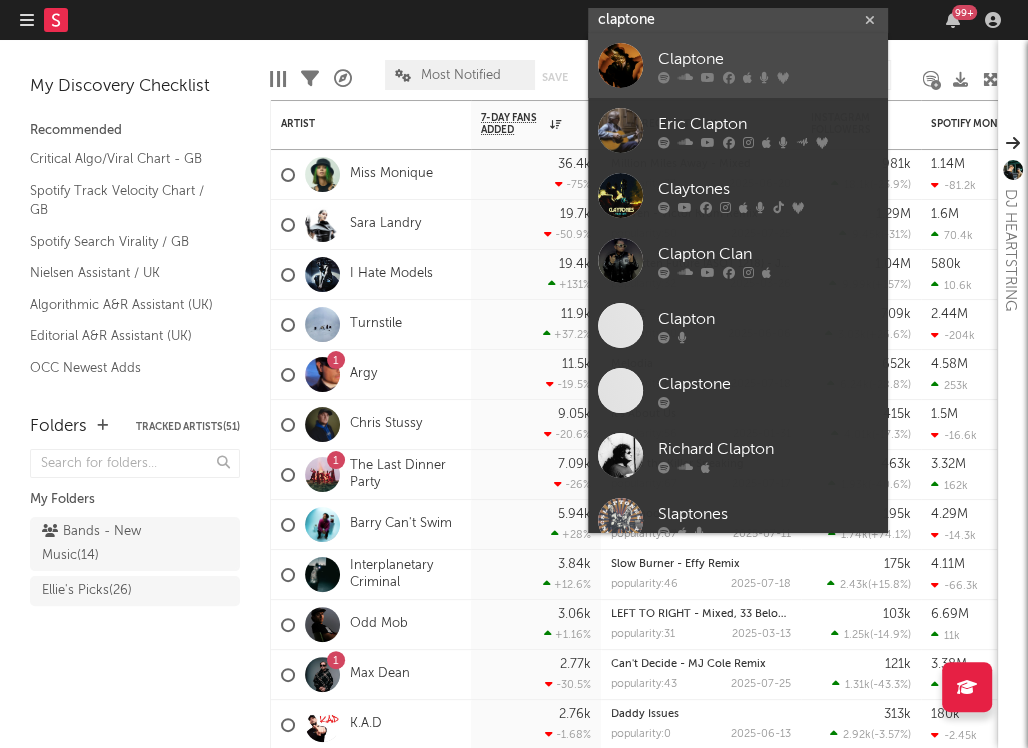 type on "claptone" 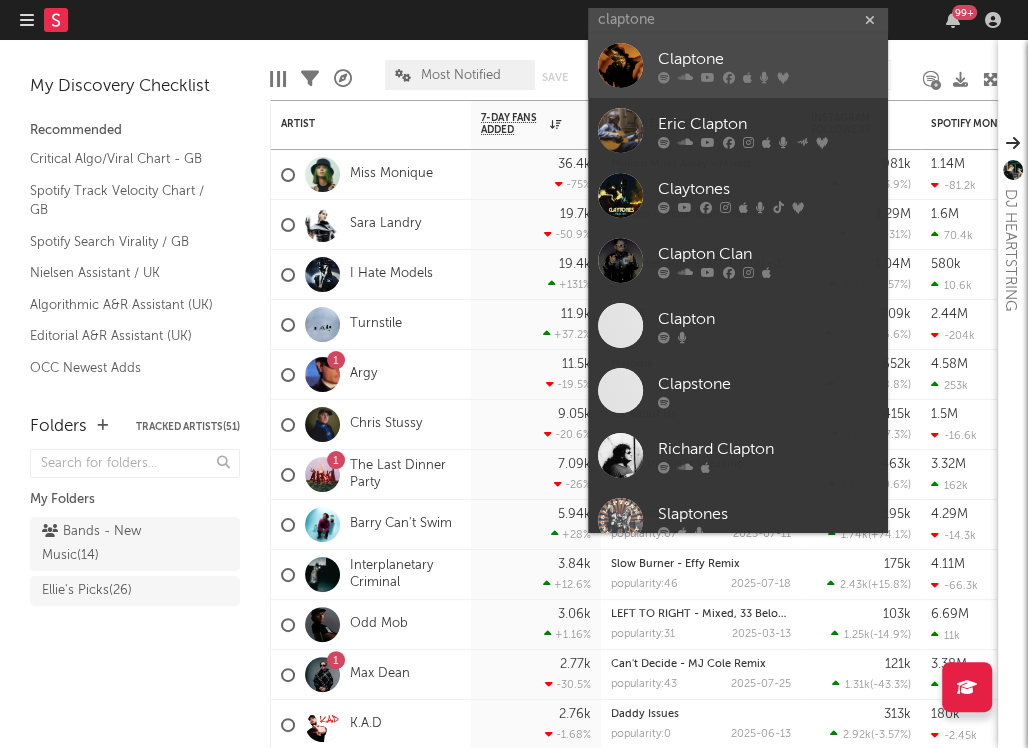 click at bounding box center [729, 78] 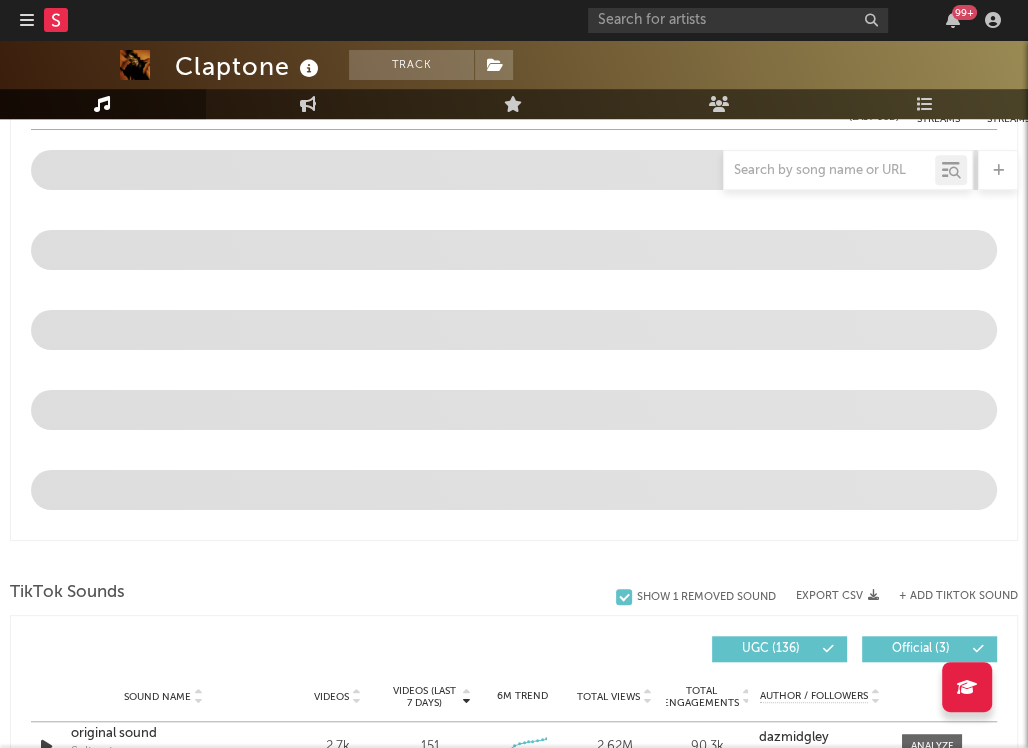 select on "6m" 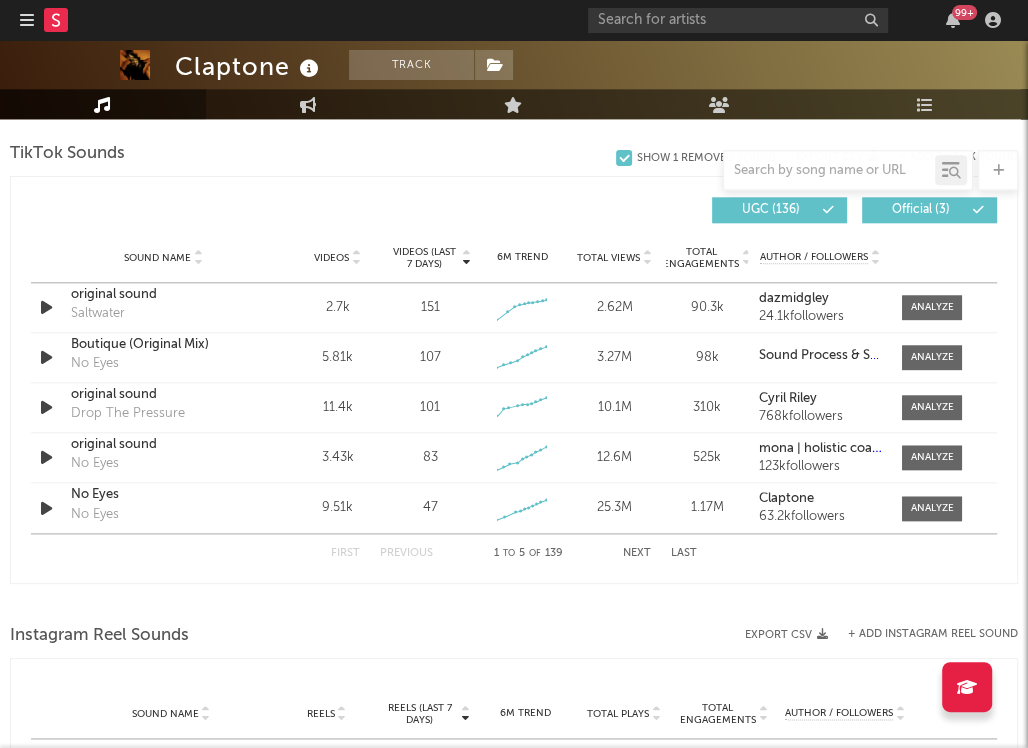 scroll, scrollTop: 1317, scrollLeft: 0, axis: vertical 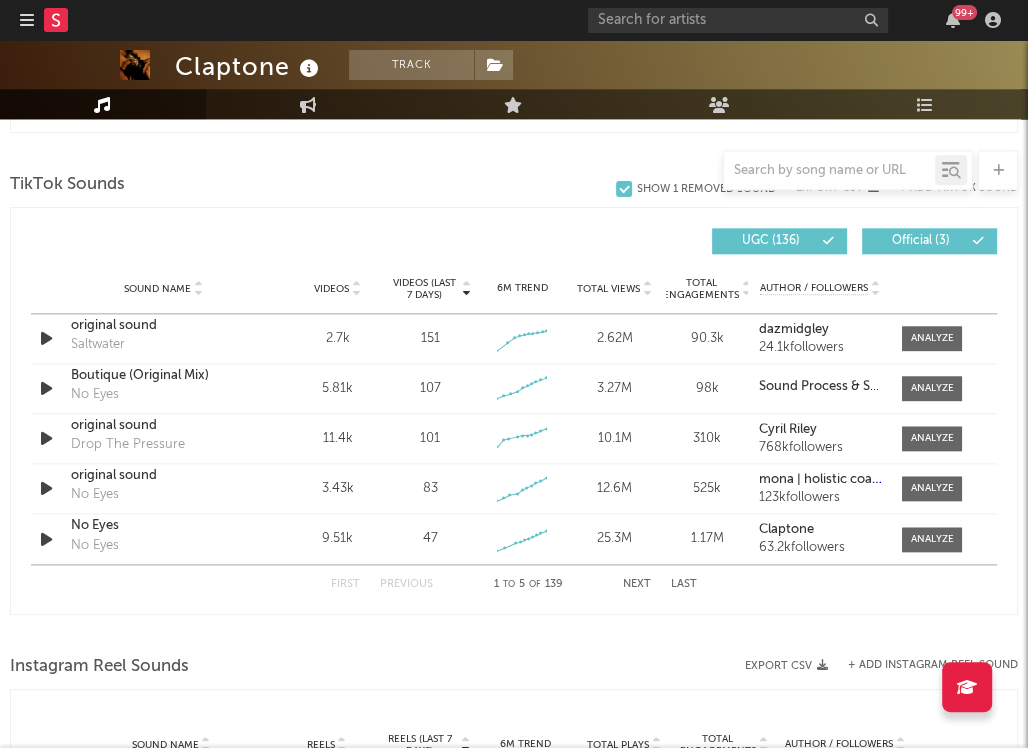 click on "Next" at bounding box center [637, 584] 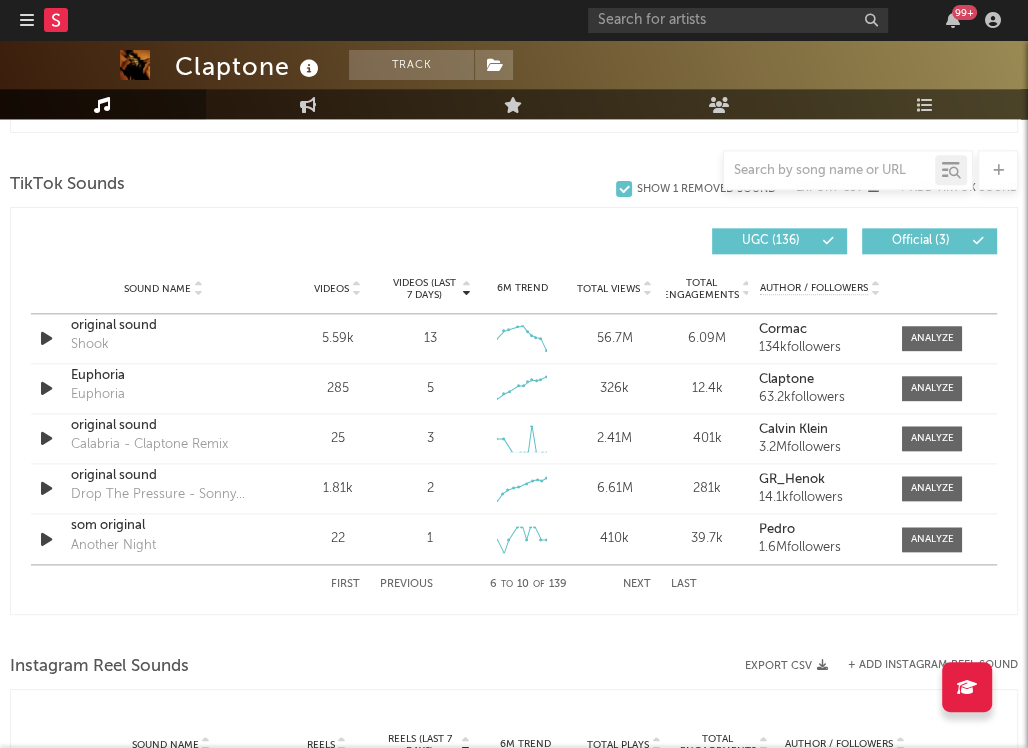 click on "Next" at bounding box center (637, 584) 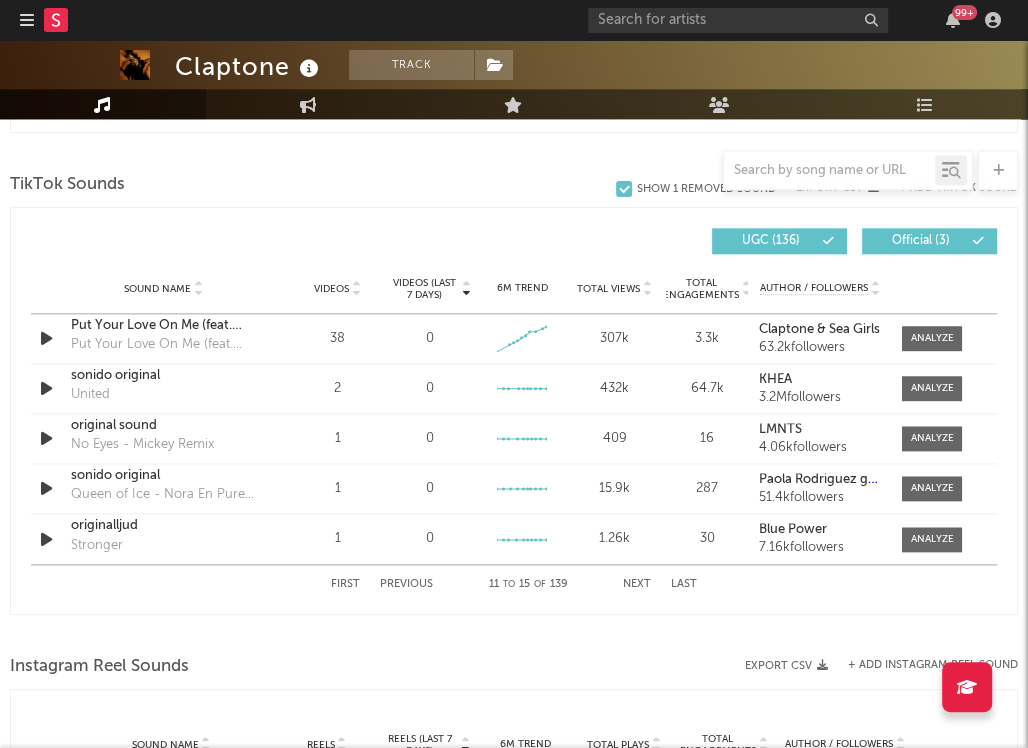 click on "Next" at bounding box center (637, 584) 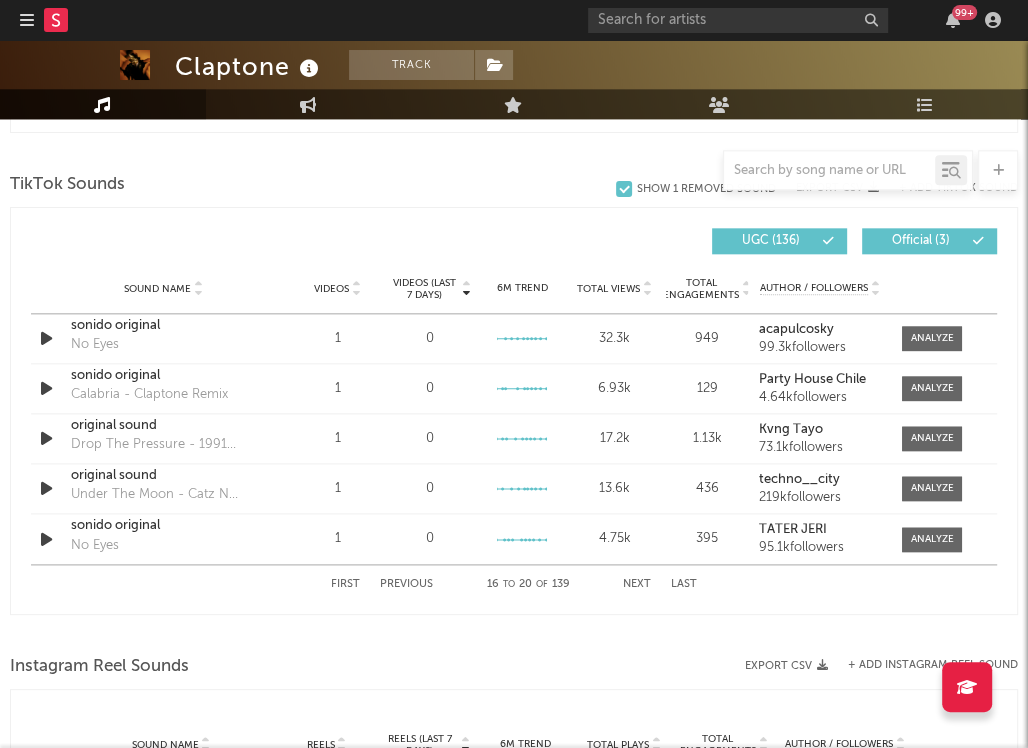 click on "Next" at bounding box center [637, 584] 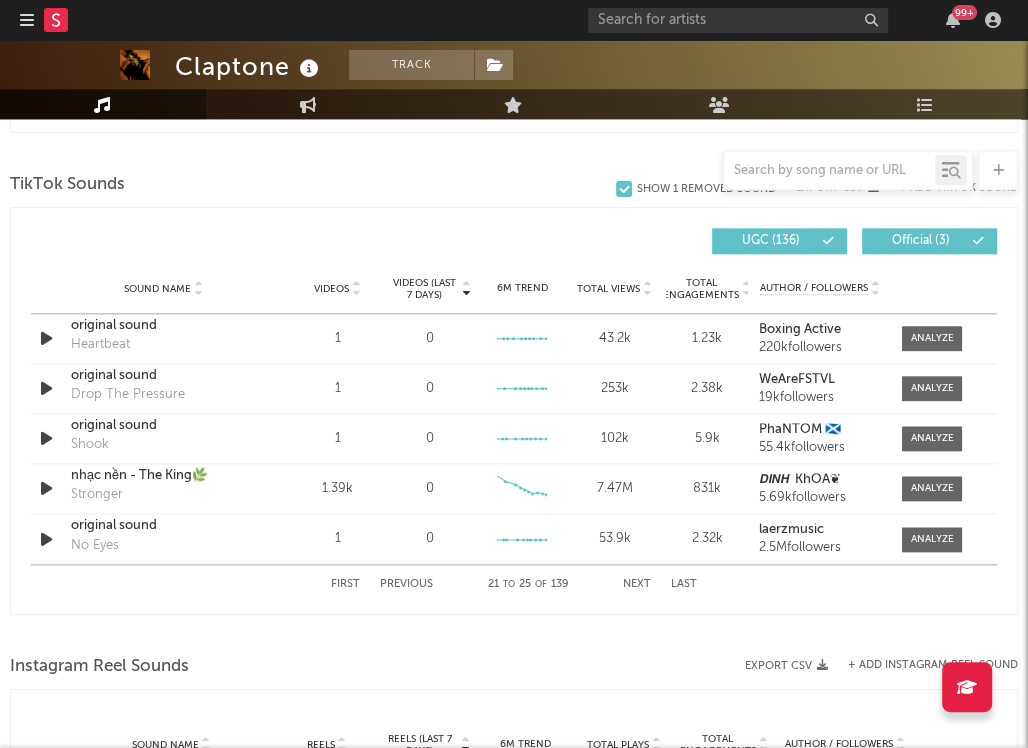 click on "Next" at bounding box center [637, 584] 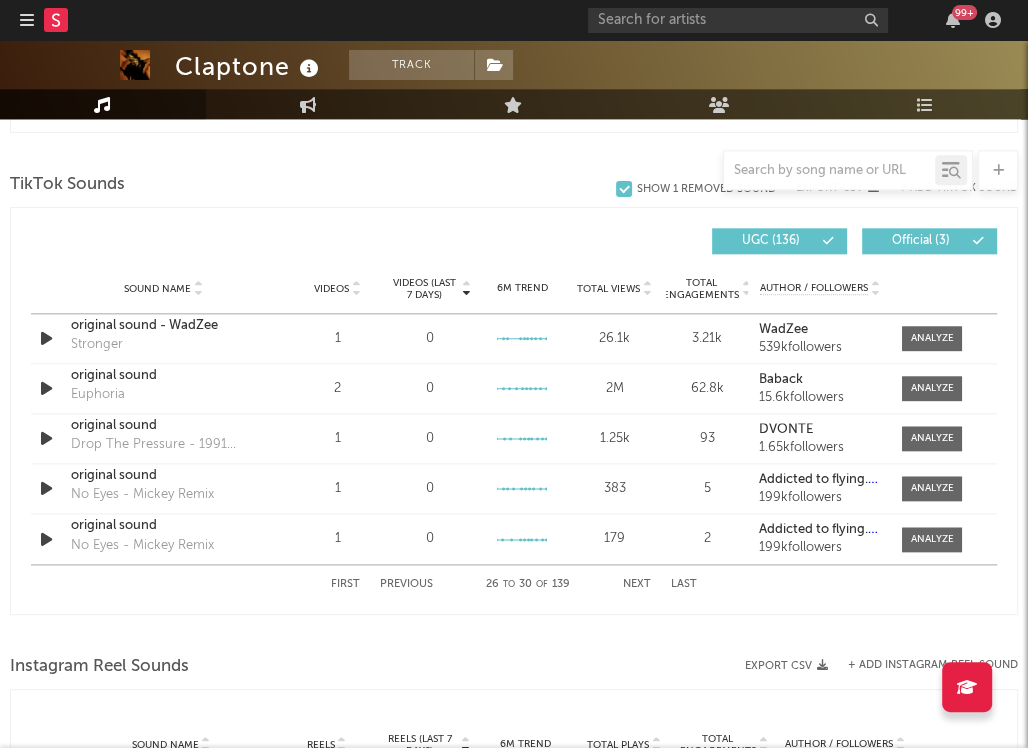 click on "Next" at bounding box center [637, 584] 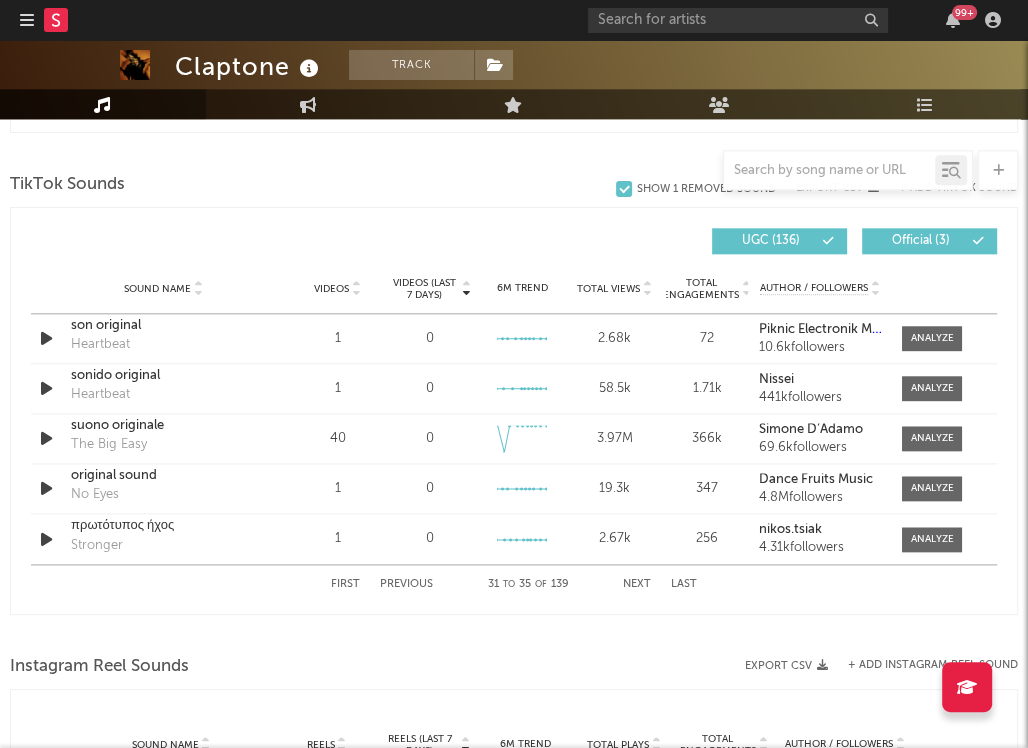 click on "Next" at bounding box center [637, 584] 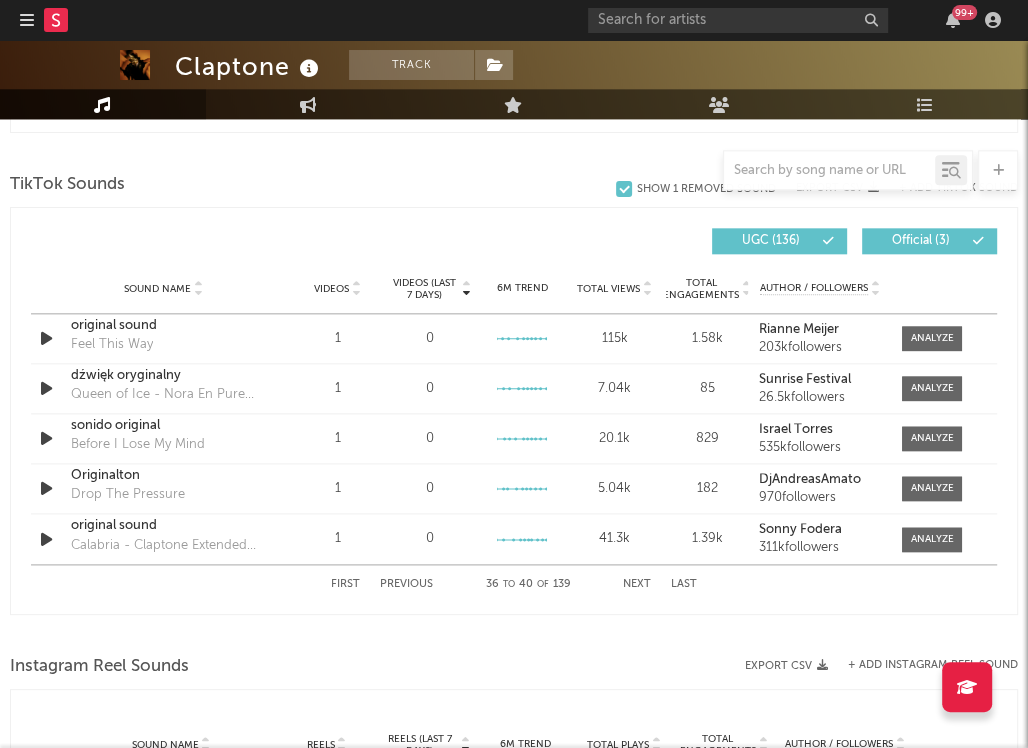click on "Next" at bounding box center [637, 584] 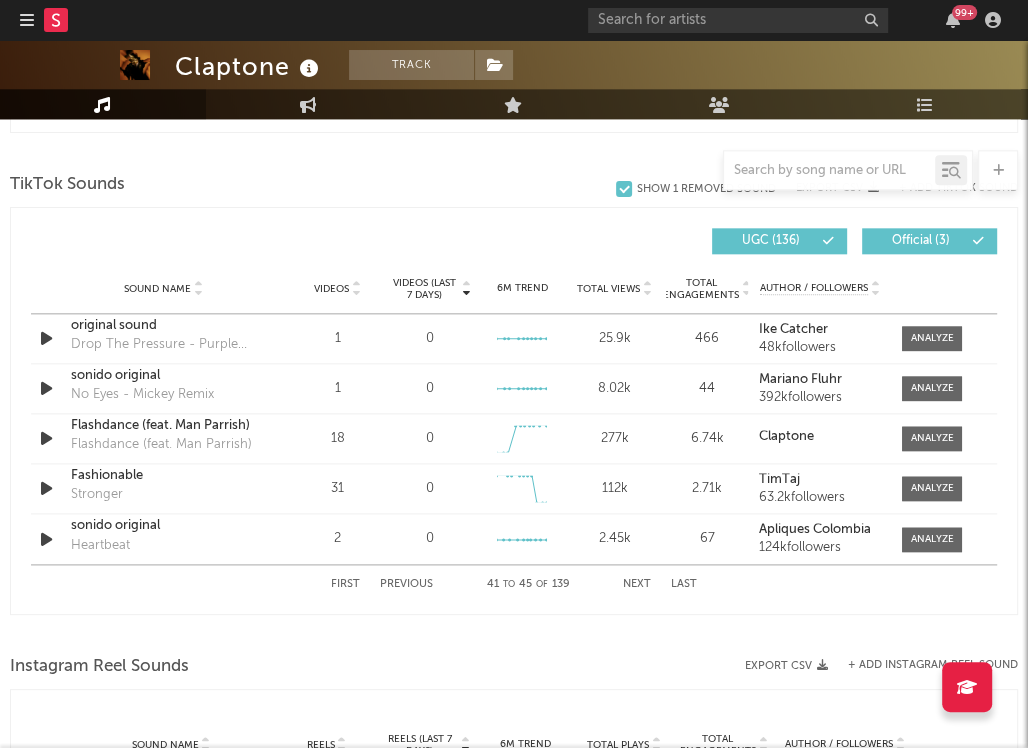 click on "Next" at bounding box center [637, 584] 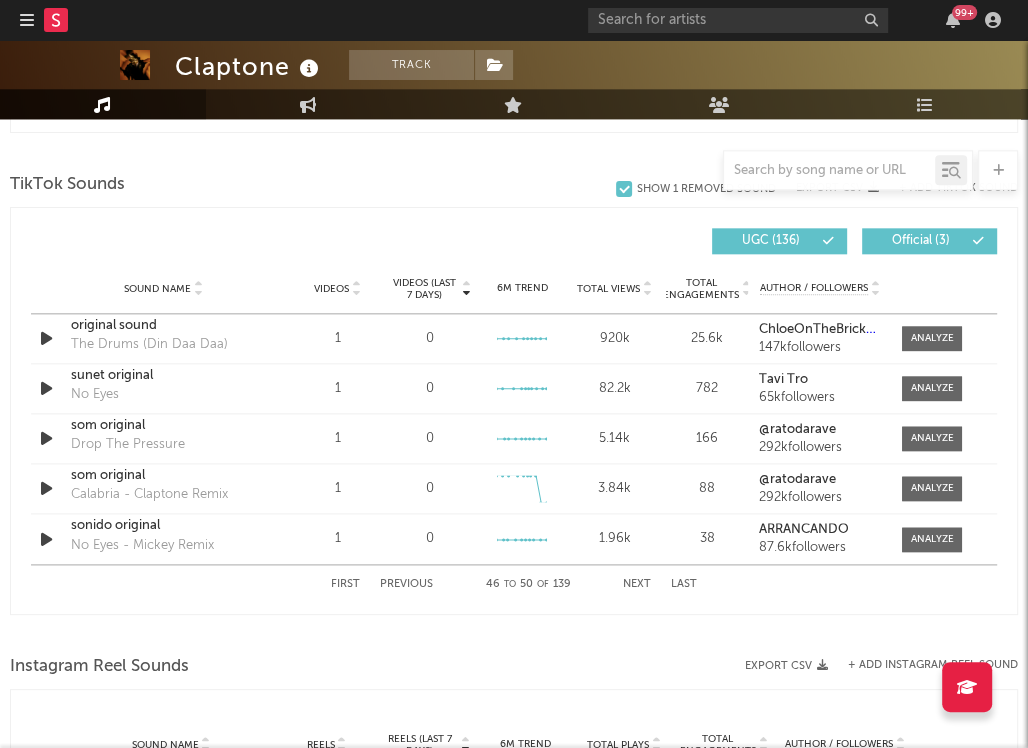 click on "Next" at bounding box center (637, 584) 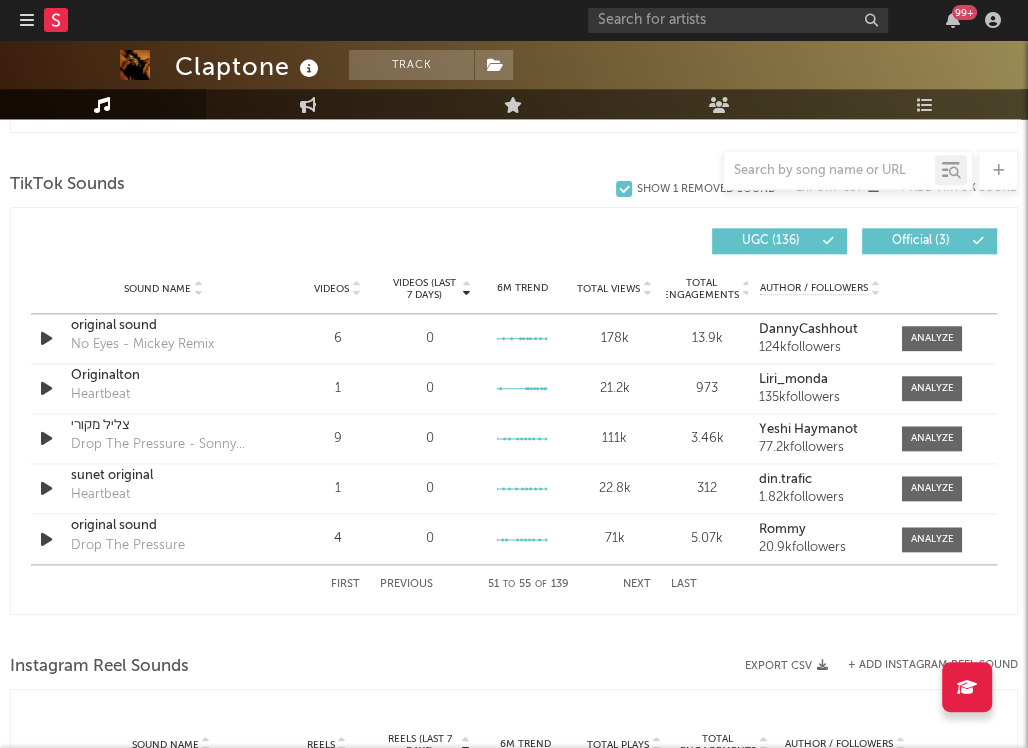 click on "Next" at bounding box center [637, 584] 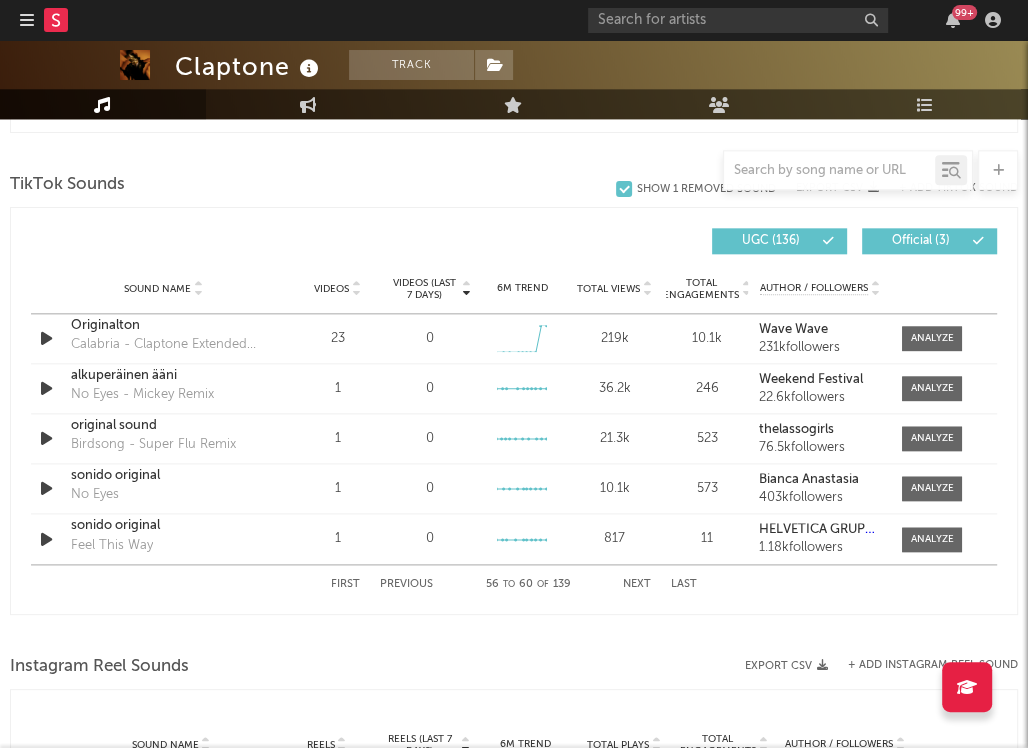 click at bounding box center (829, 170) 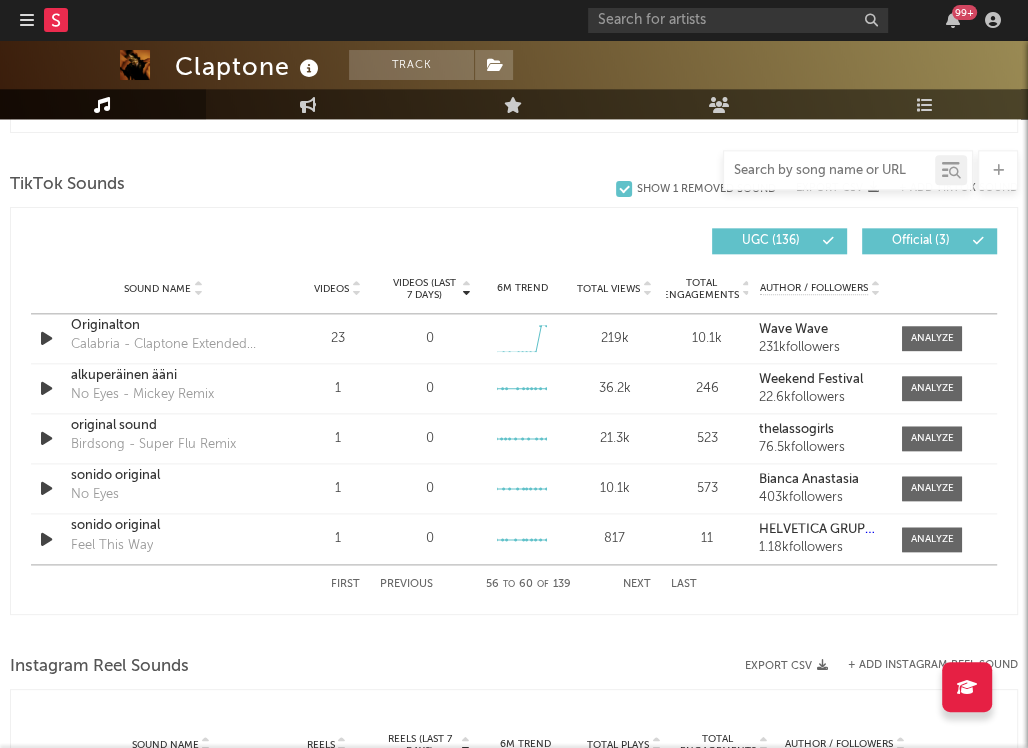 click at bounding box center (829, 171) 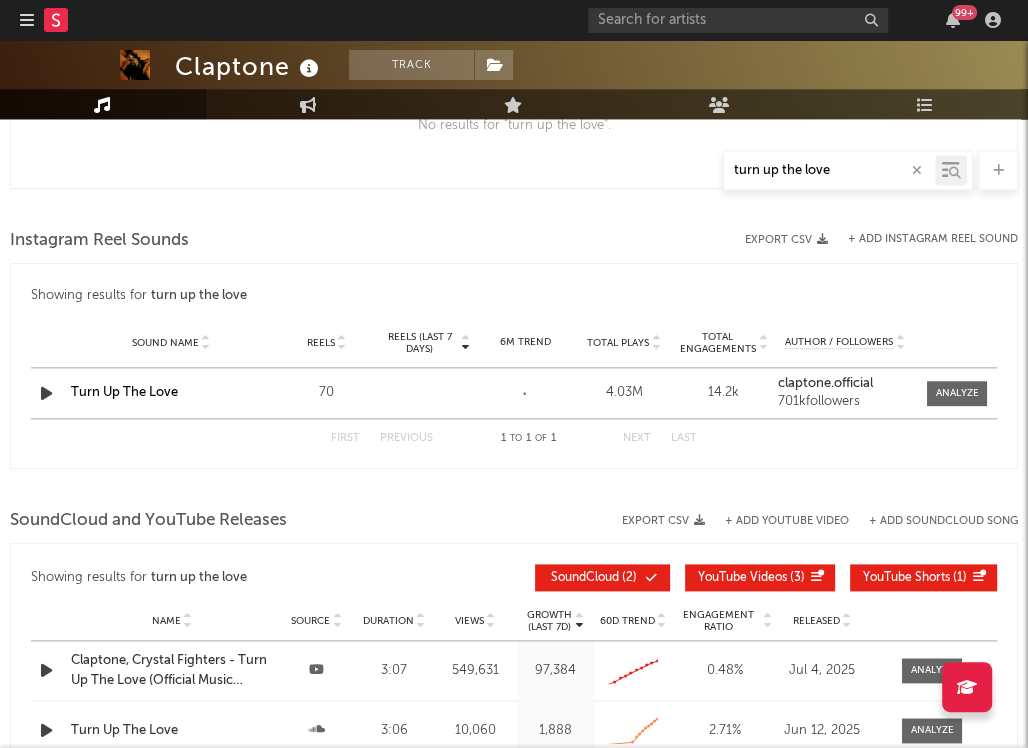 type on "turn up the love" 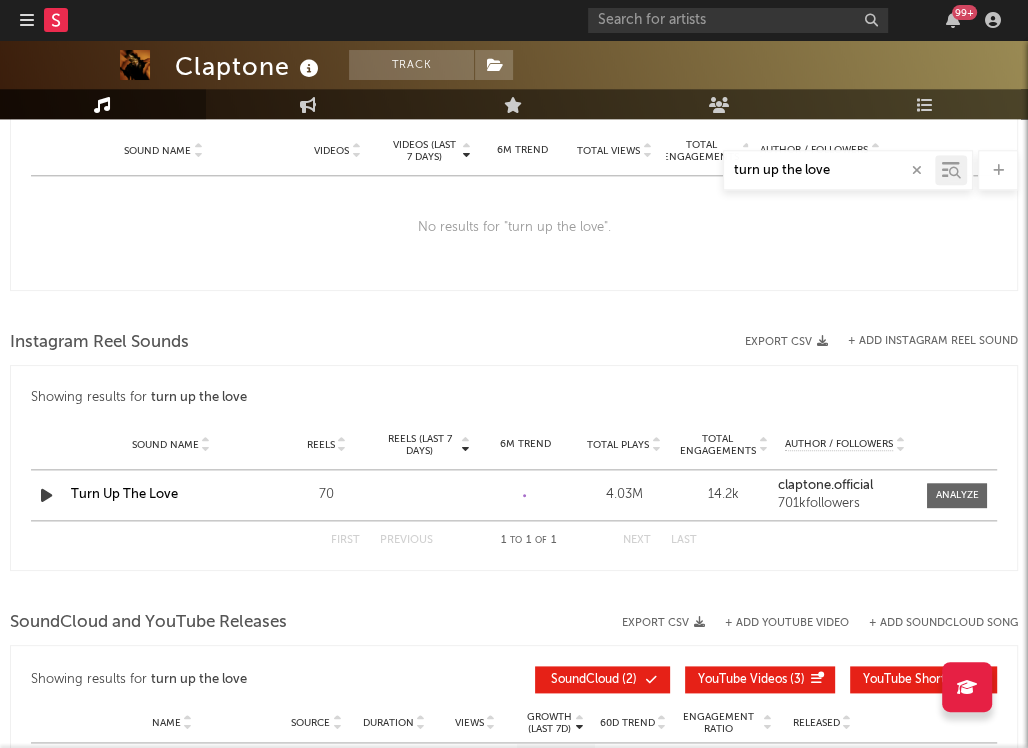 scroll, scrollTop: 1260, scrollLeft: 0, axis: vertical 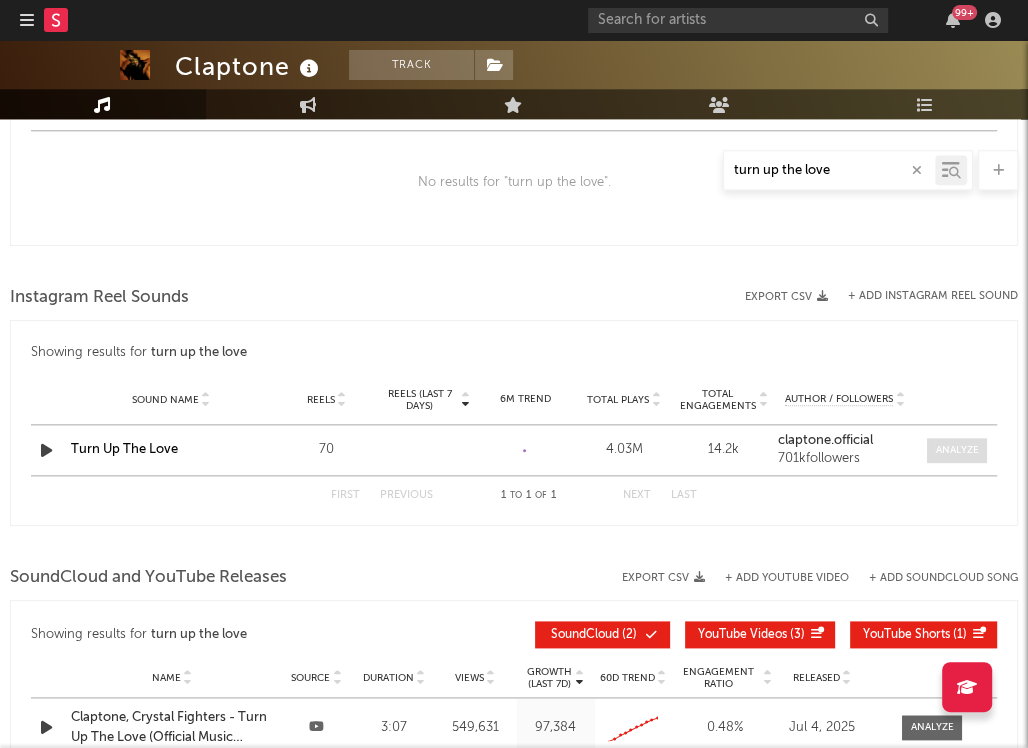 click at bounding box center [956, 450] 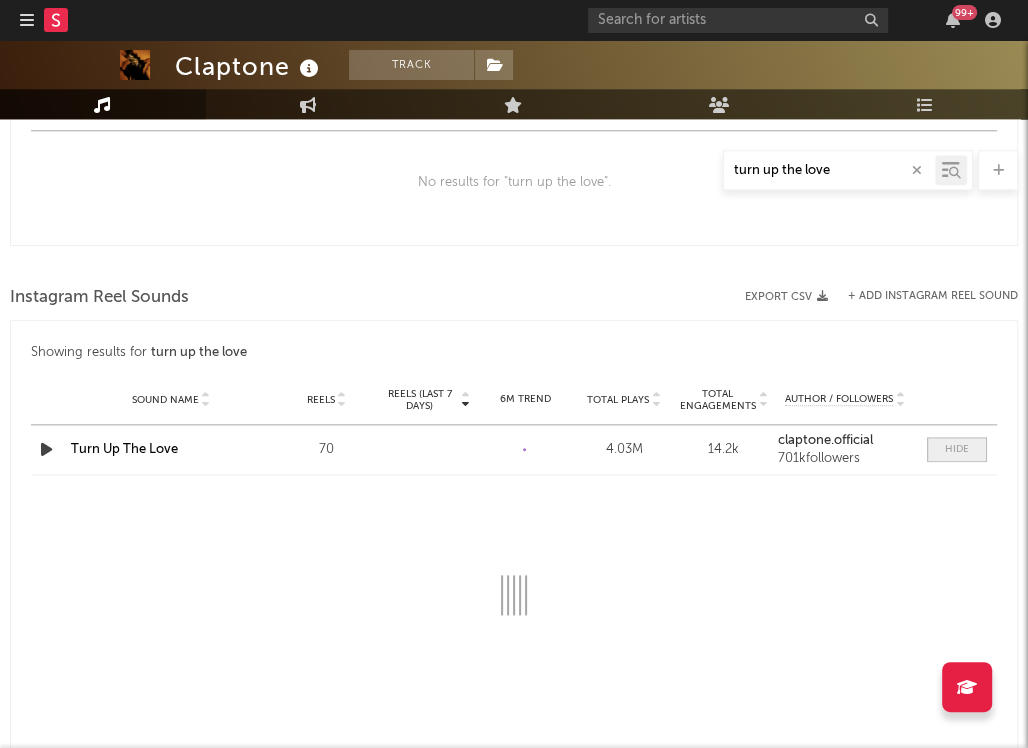 select on "1w" 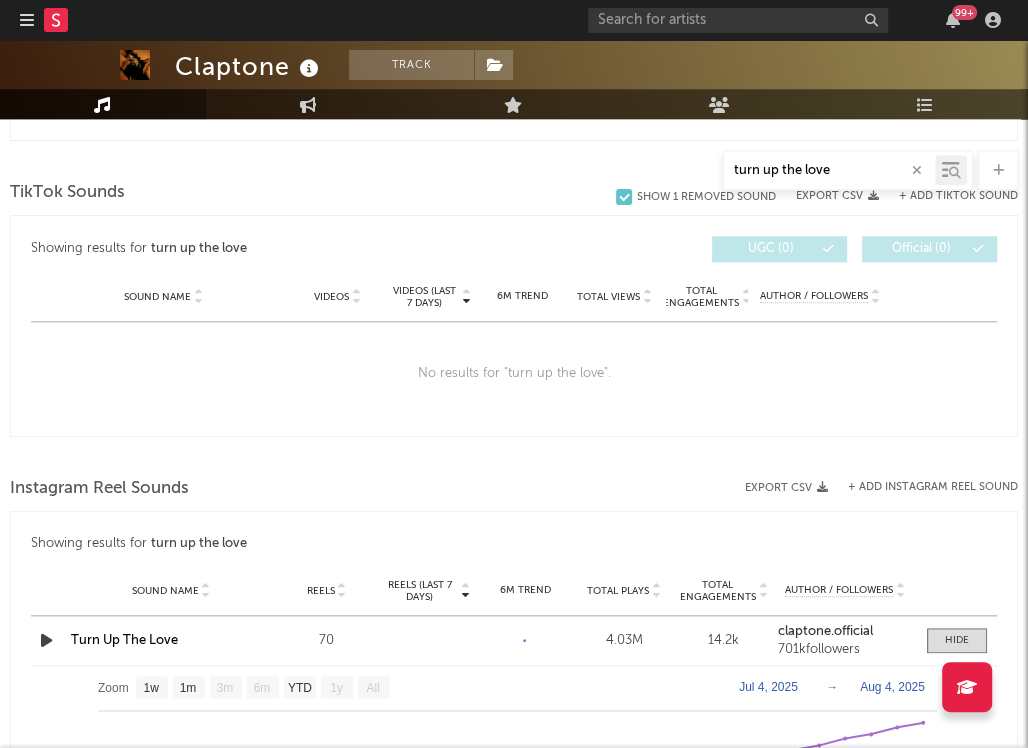 scroll, scrollTop: 1013, scrollLeft: 0, axis: vertical 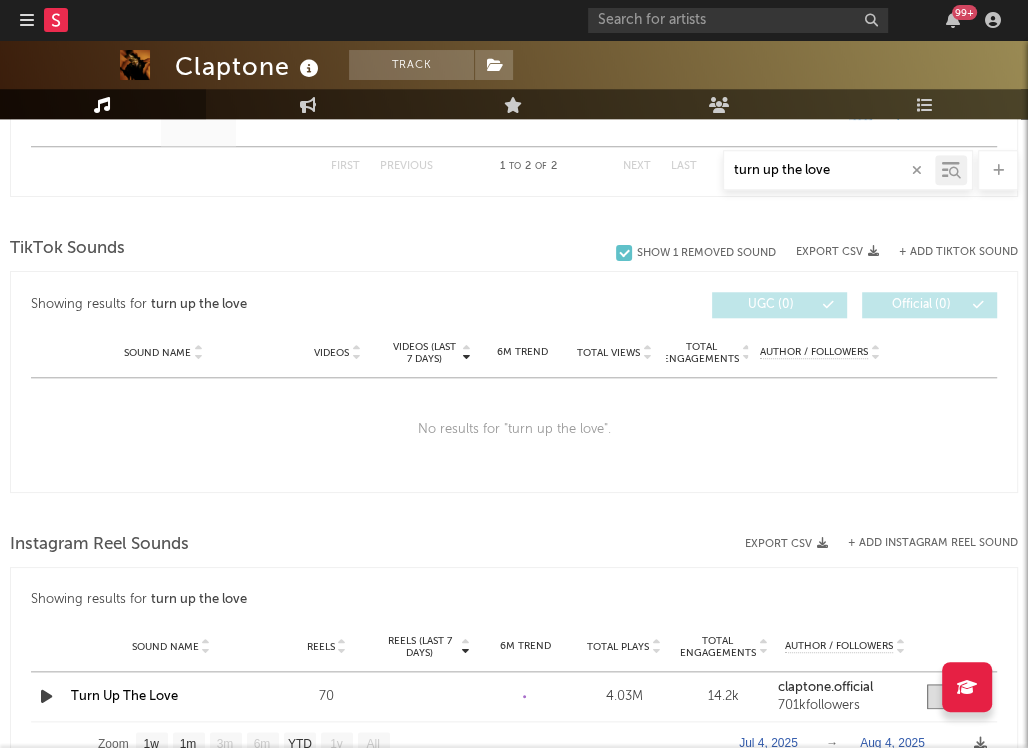 click on "+ Add TikTok Sound" at bounding box center [958, 252] 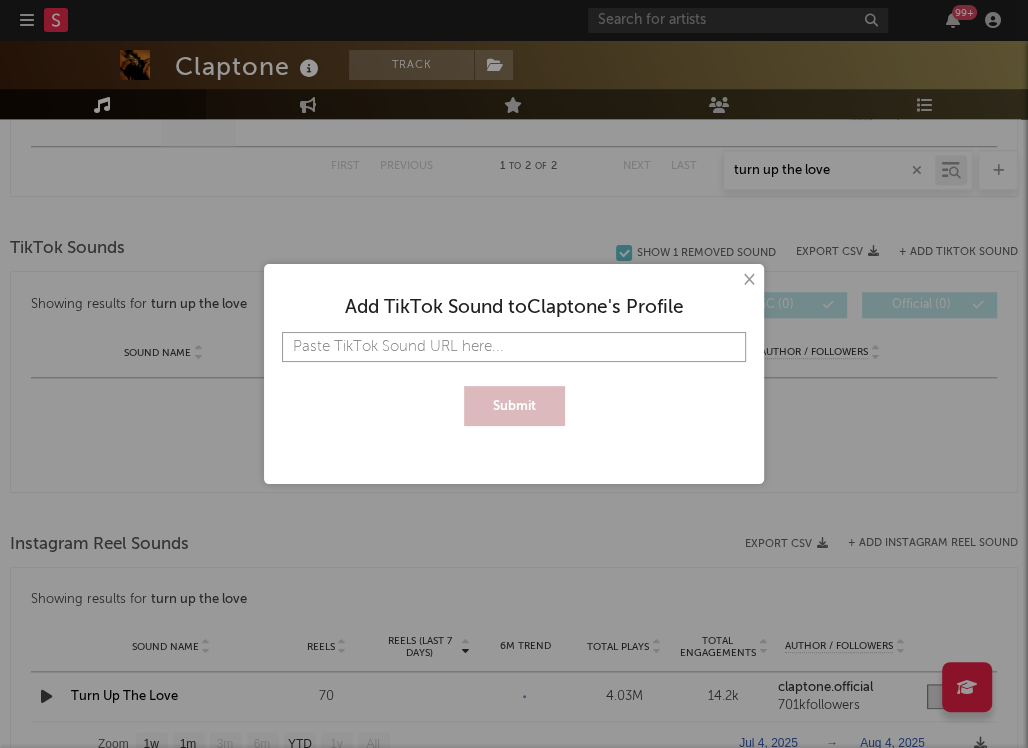 paste on "https://www.tiktok.com/music/Turn-Up-The-Love-7521757441156057104?lang=en" 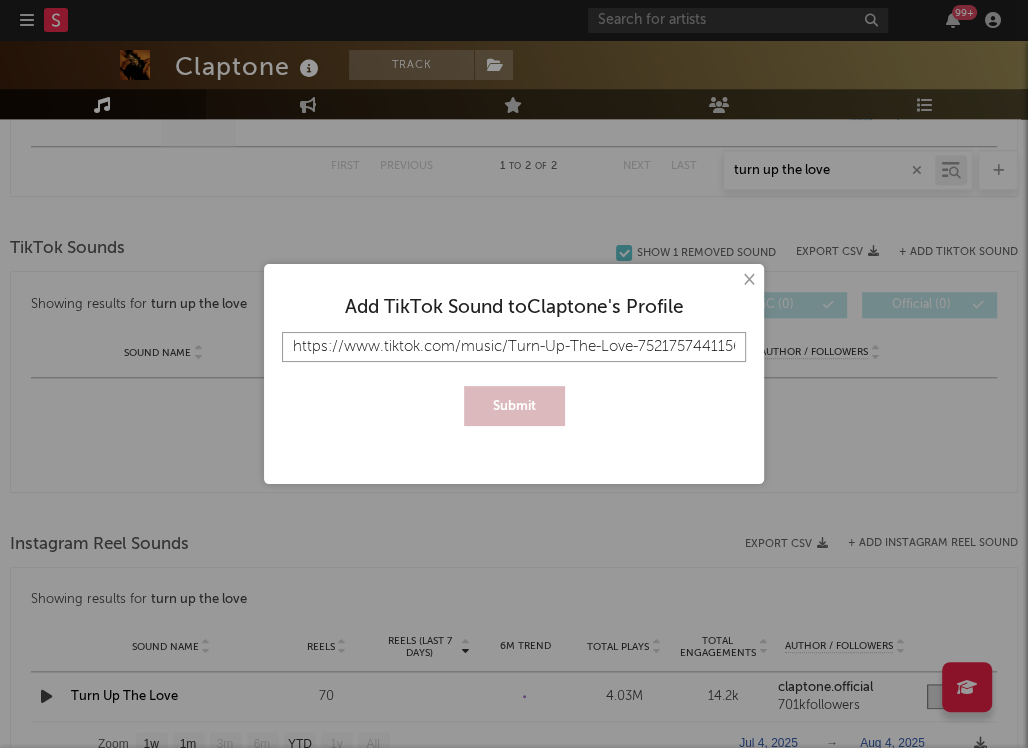 scroll, scrollTop: 0, scrollLeft: 115, axis: horizontal 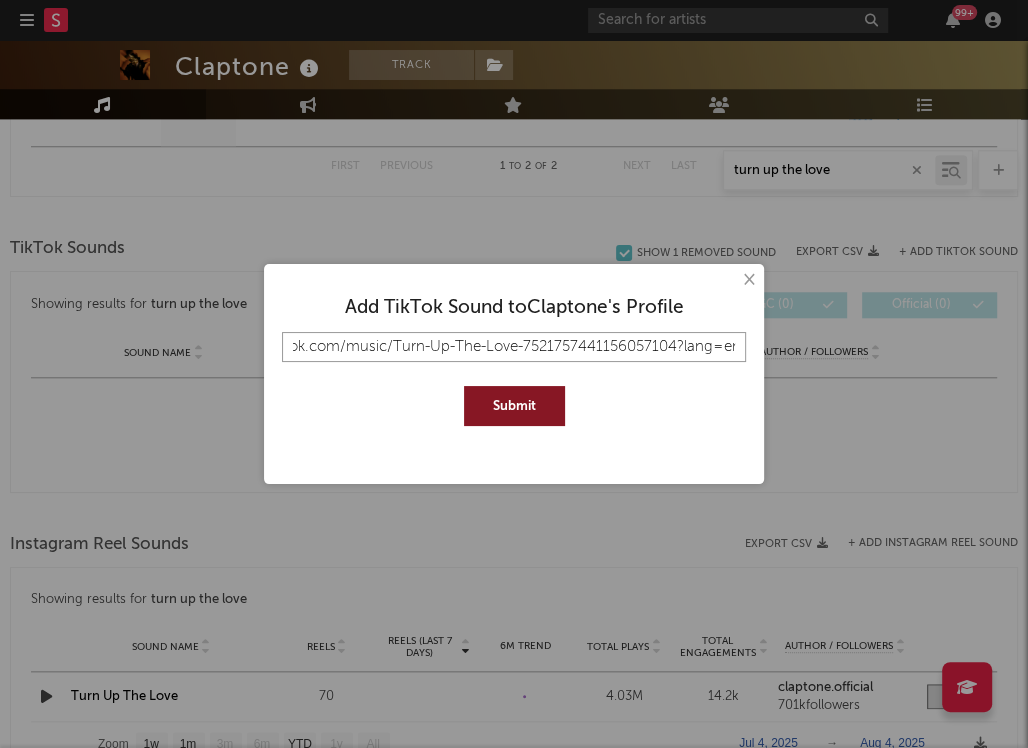 type on "https://www.tiktok.com/music/Turn-Up-The-Love-7521757441156057104?lang=en" 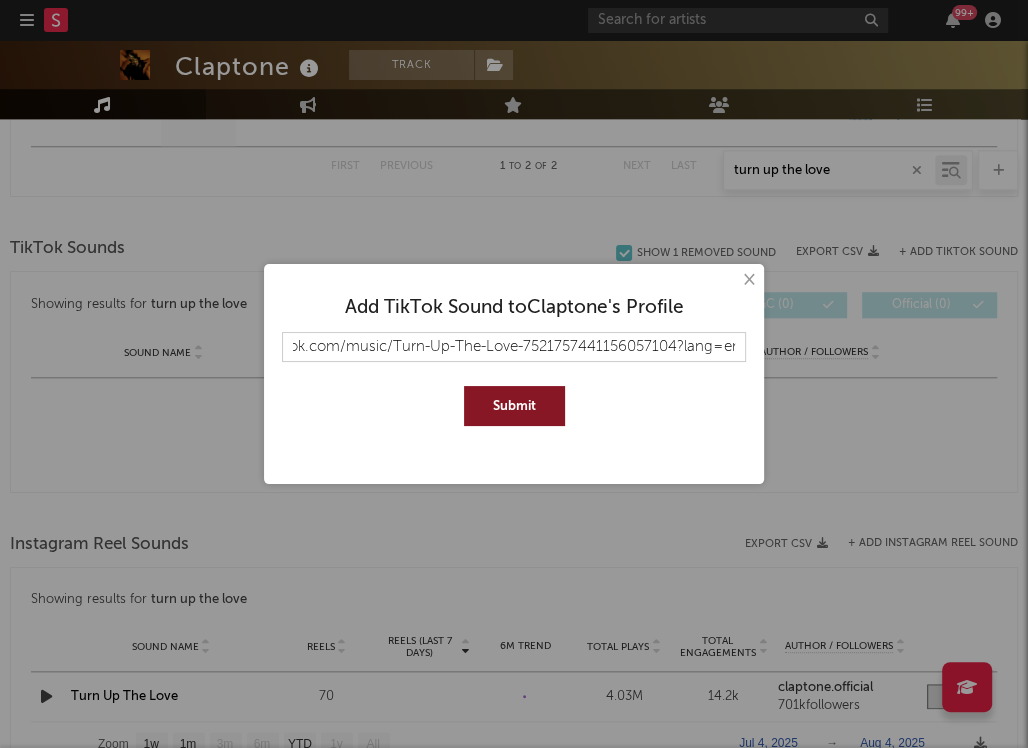 scroll, scrollTop: 0, scrollLeft: 0, axis: both 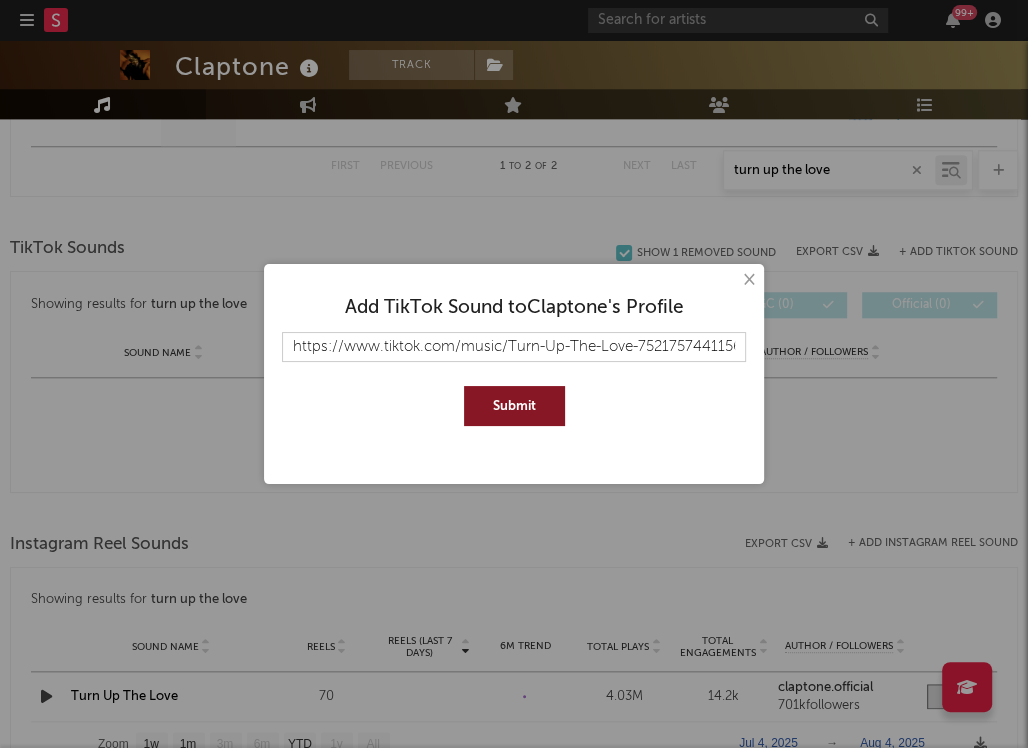 click on "Submit" at bounding box center [514, 406] 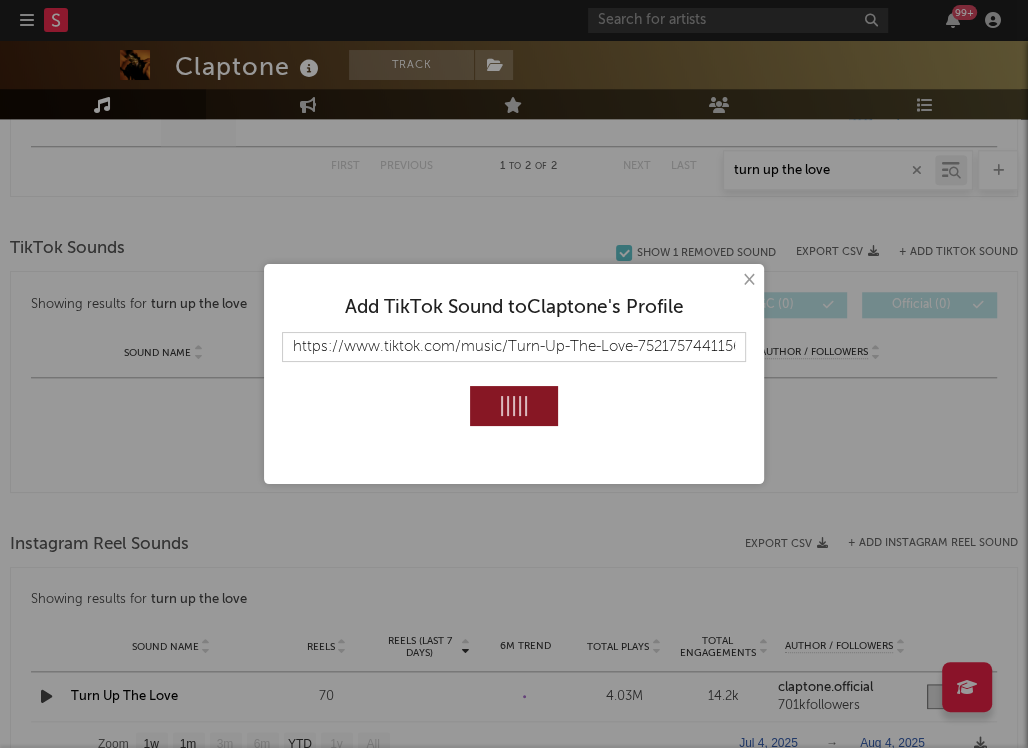 type 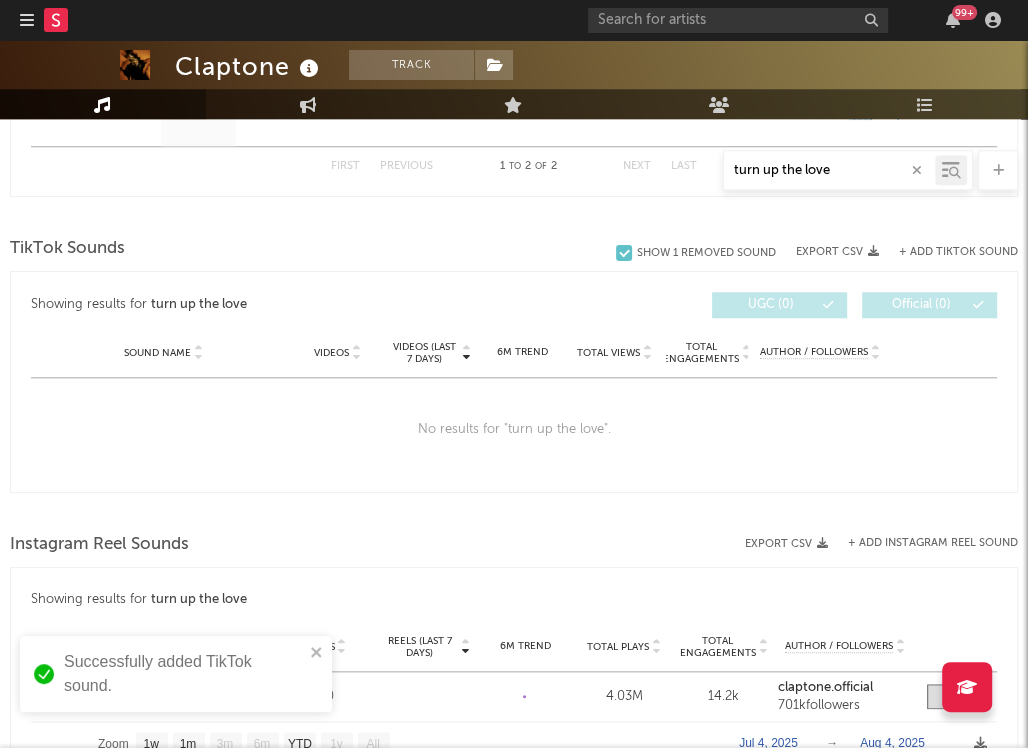 scroll, scrollTop: 1022, scrollLeft: 0, axis: vertical 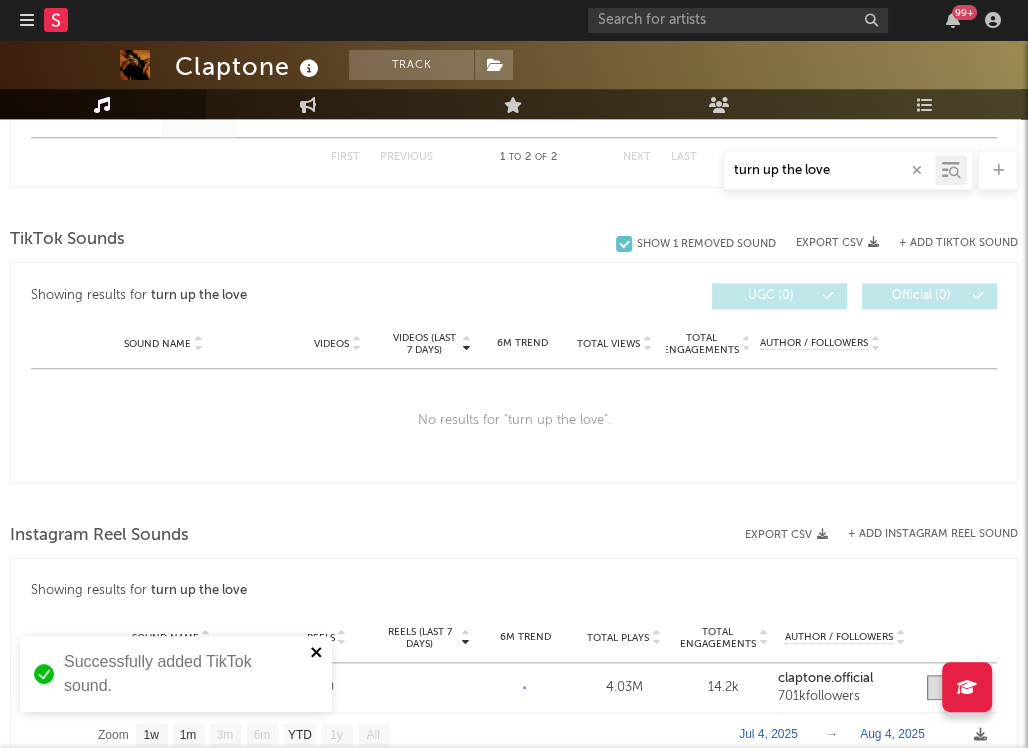click 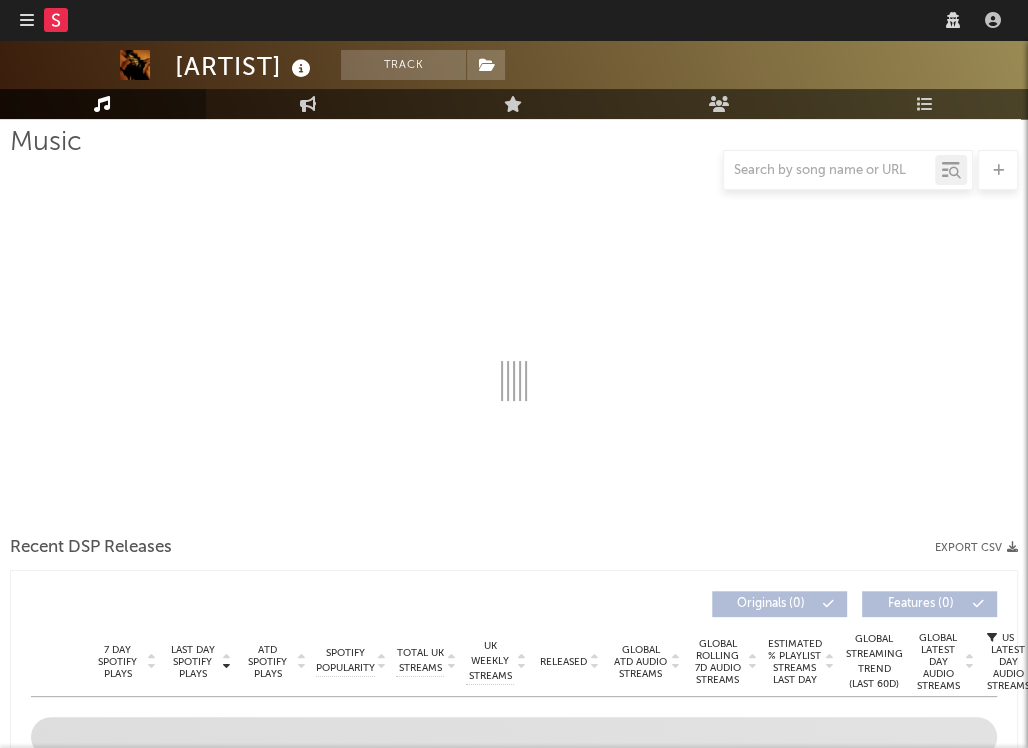 scroll, scrollTop: 427, scrollLeft: 0, axis: vertical 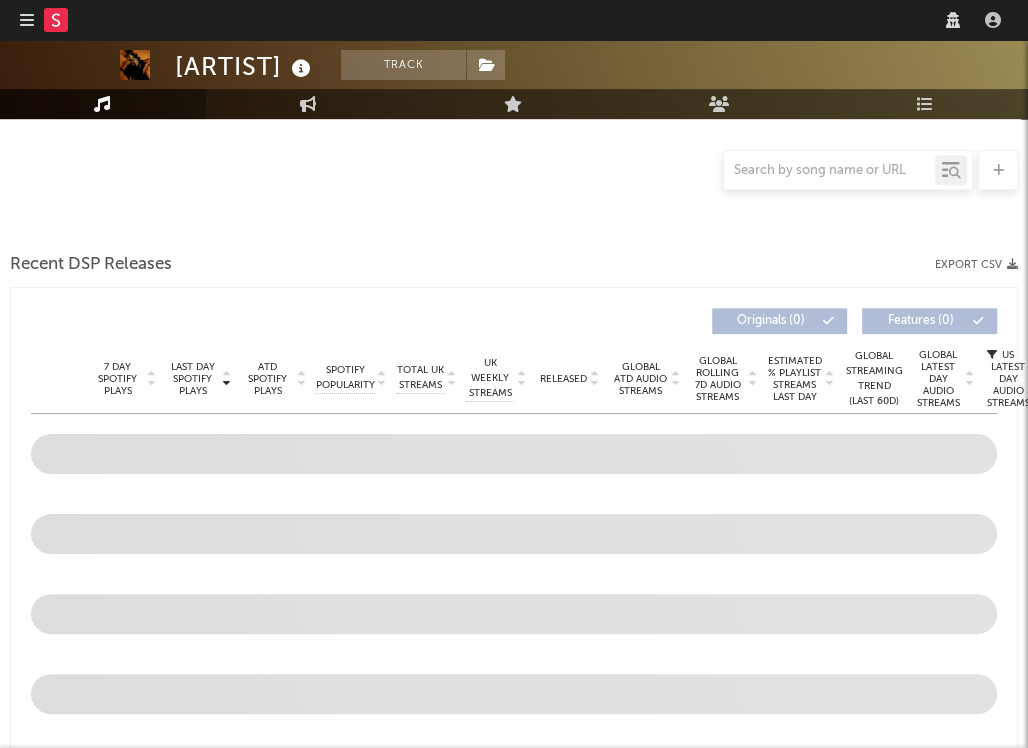 select on "6m" 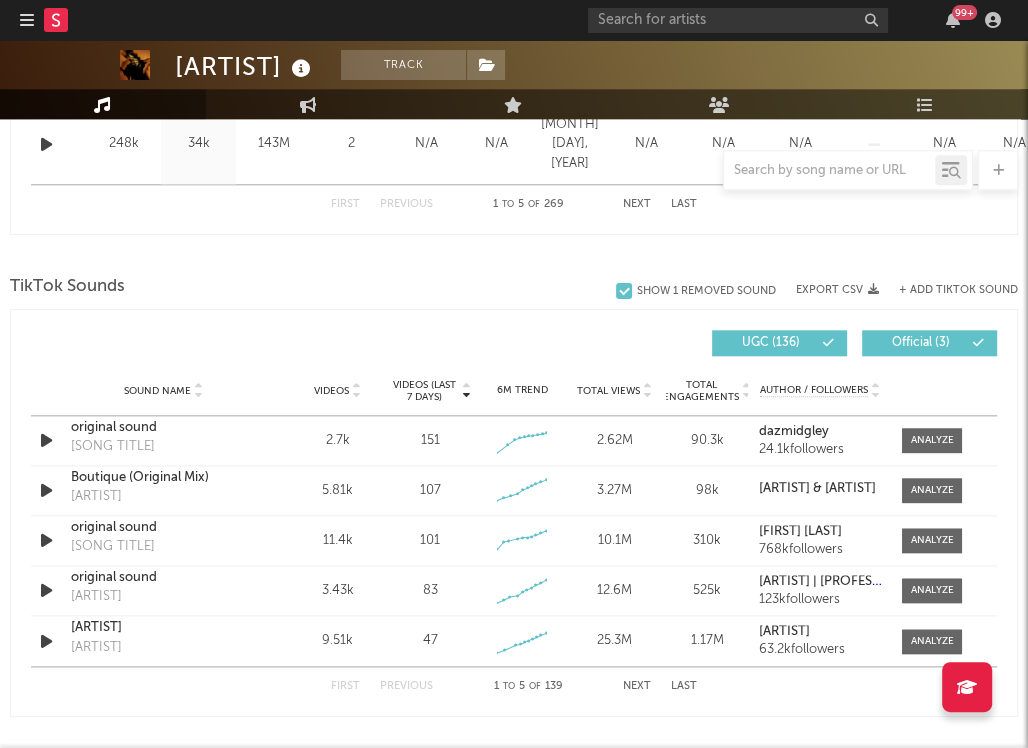 scroll, scrollTop: 1161, scrollLeft: 0, axis: vertical 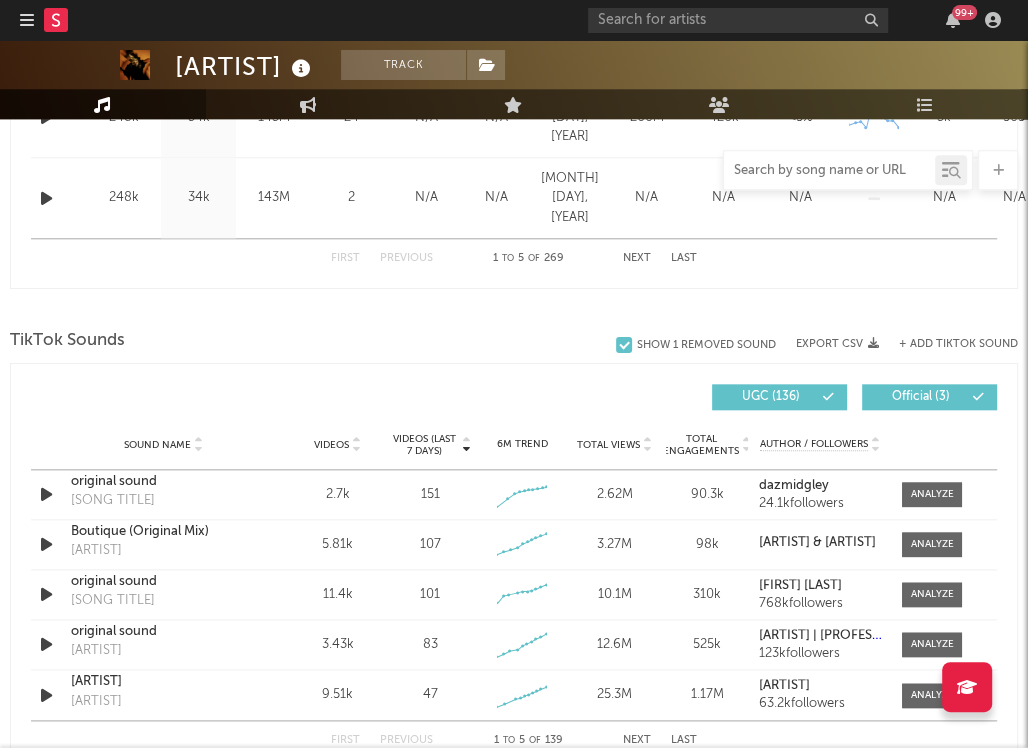 click at bounding box center (829, 171) 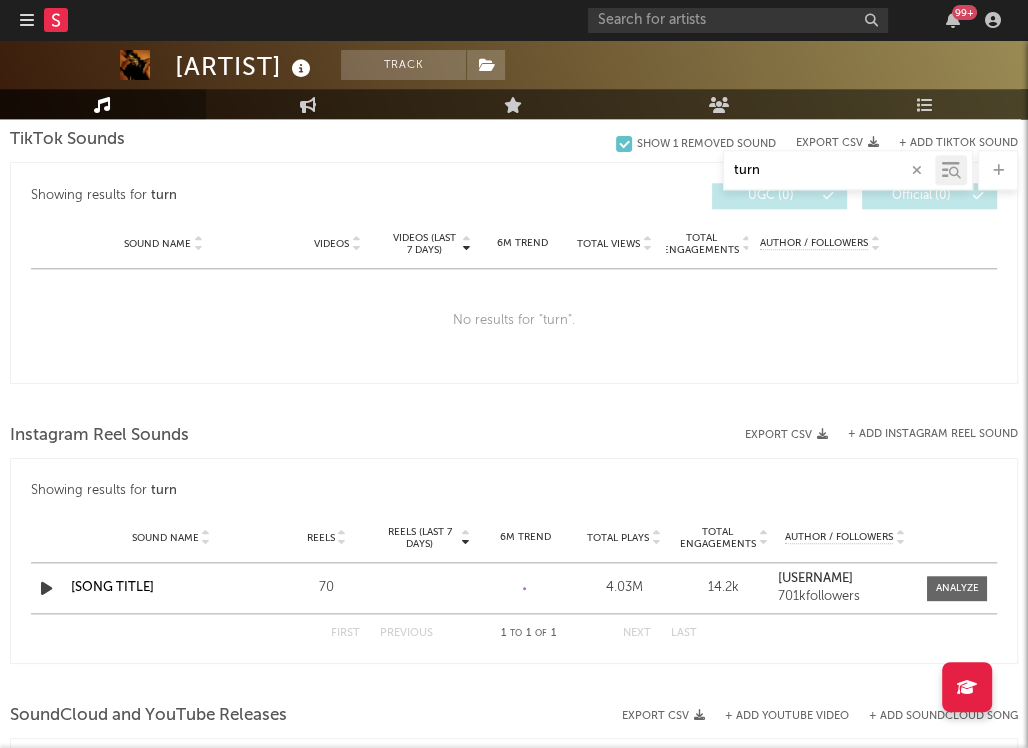 scroll, scrollTop: 1118, scrollLeft: 0, axis: vertical 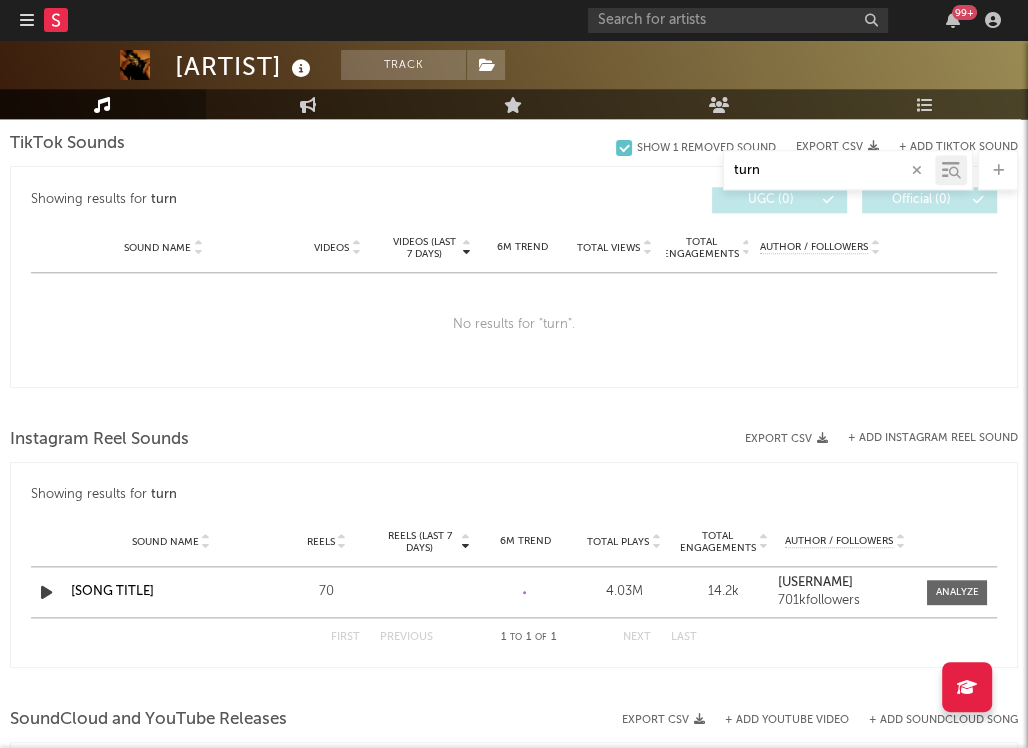 type on "turn" 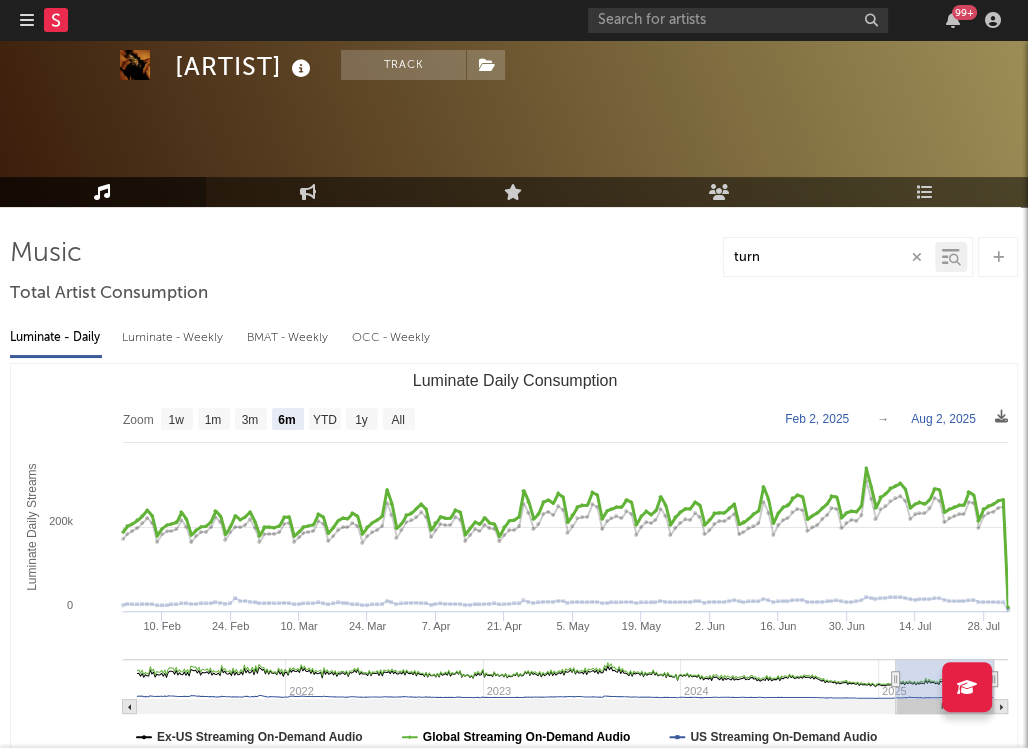 scroll, scrollTop: 0, scrollLeft: 0, axis: both 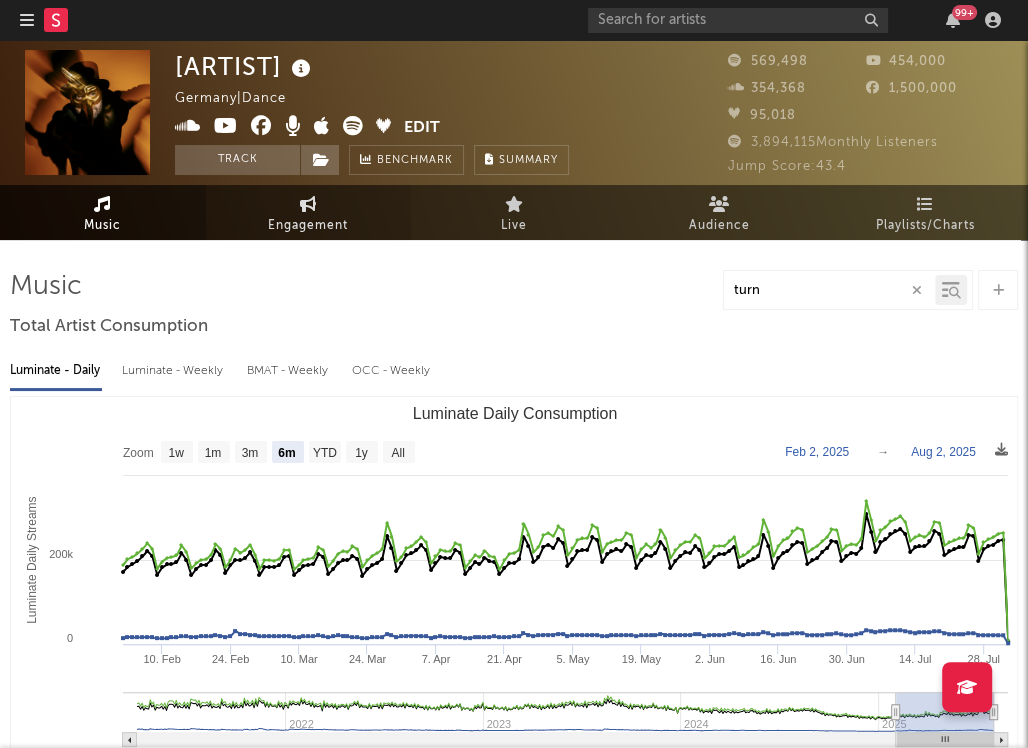 click on "Engagement" at bounding box center [308, 226] 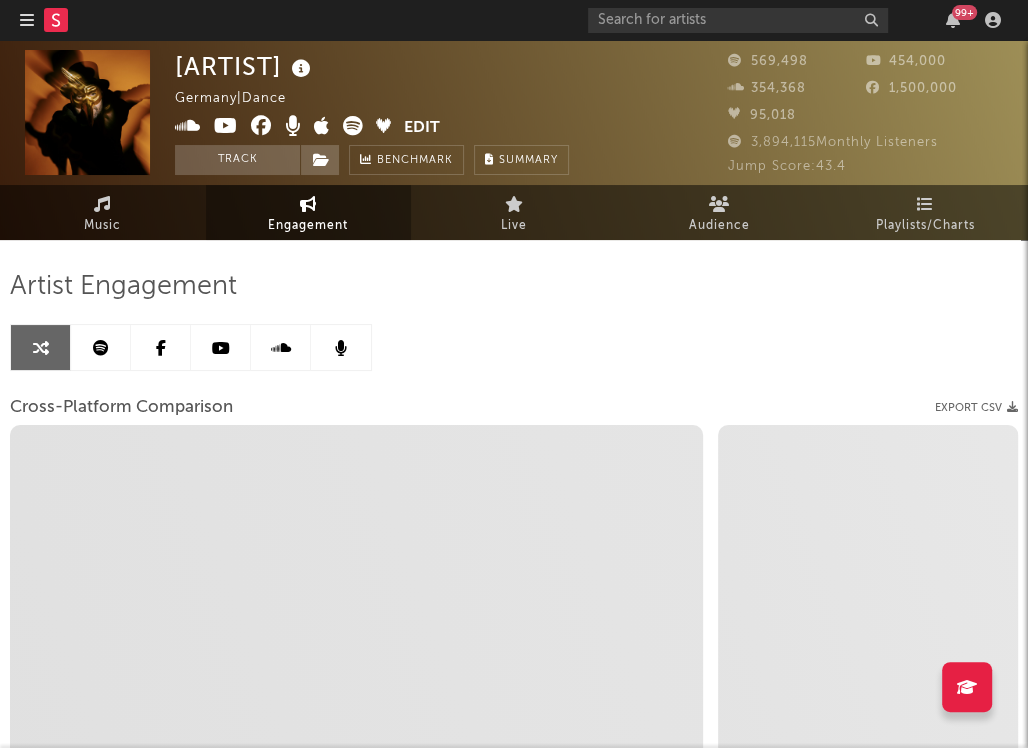 select on "1w" 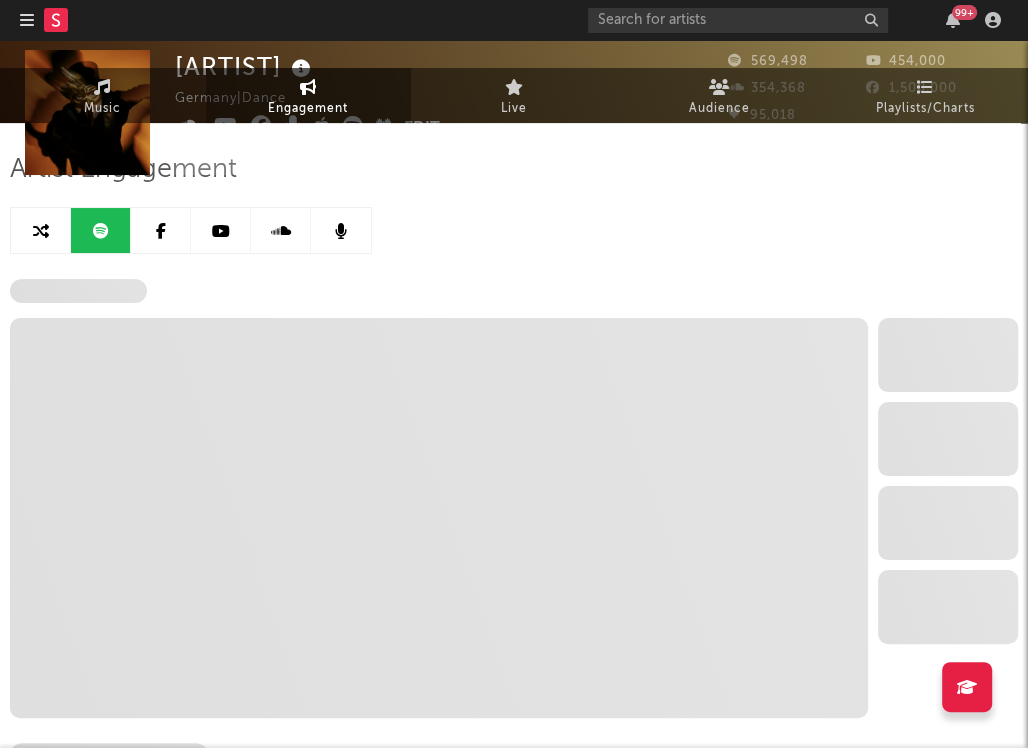 scroll, scrollTop: 207, scrollLeft: 0, axis: vertical 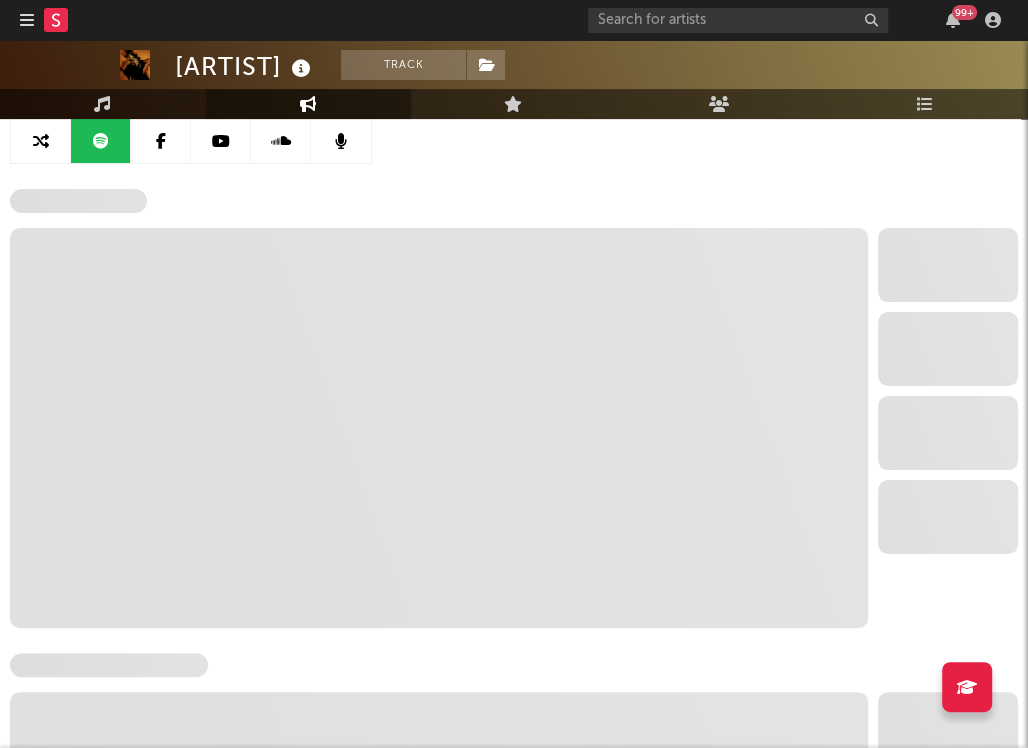 select on "6m" 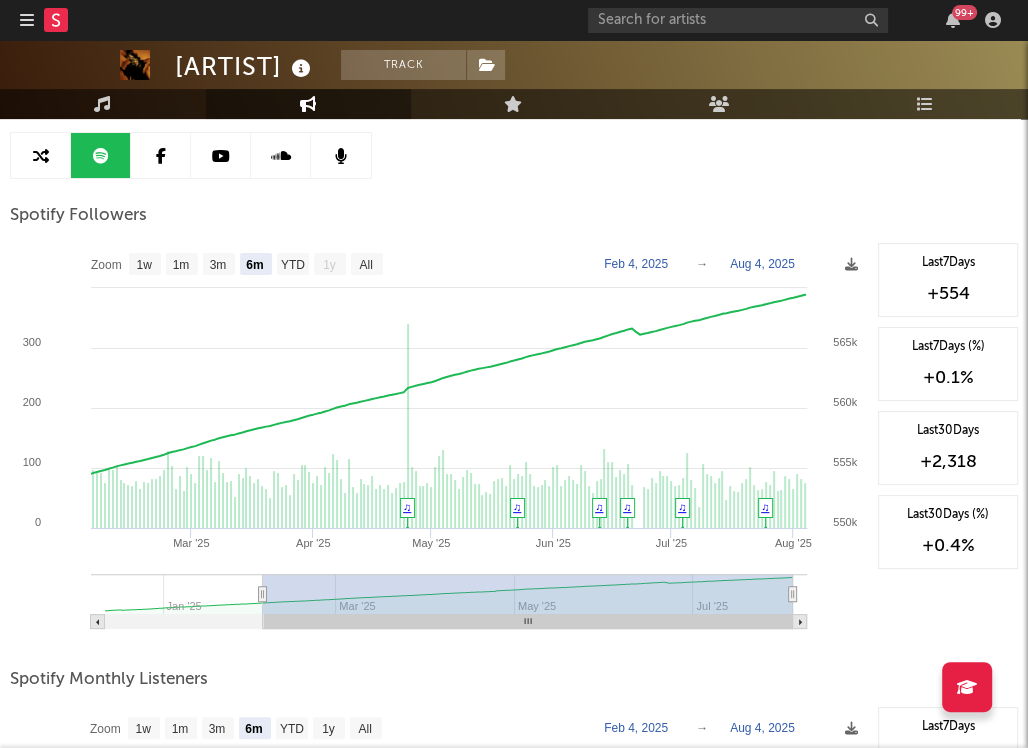 scroll, scrollTop: 193, scrollLeft: 0, axis: vertical 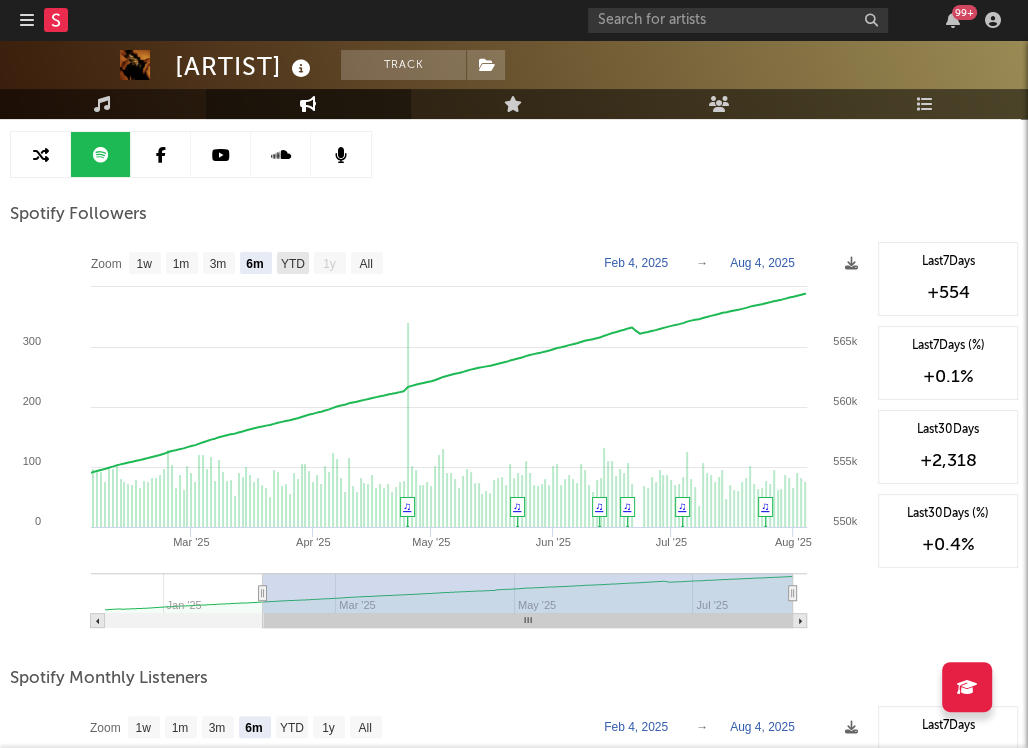 click on "YTD" 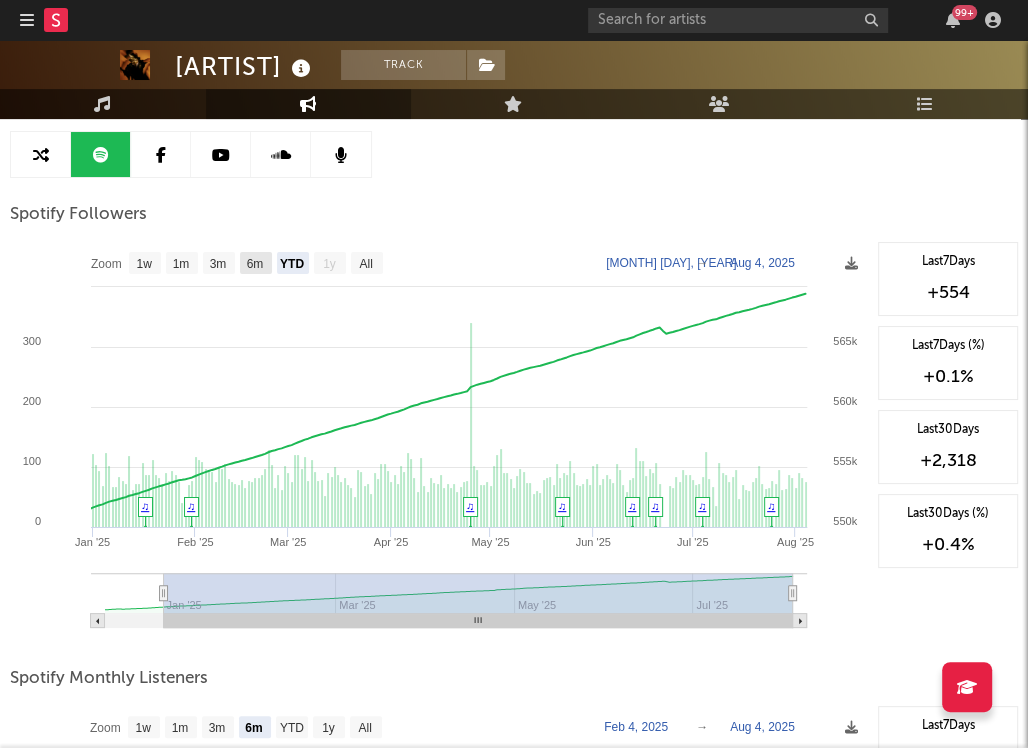 click on "6m" 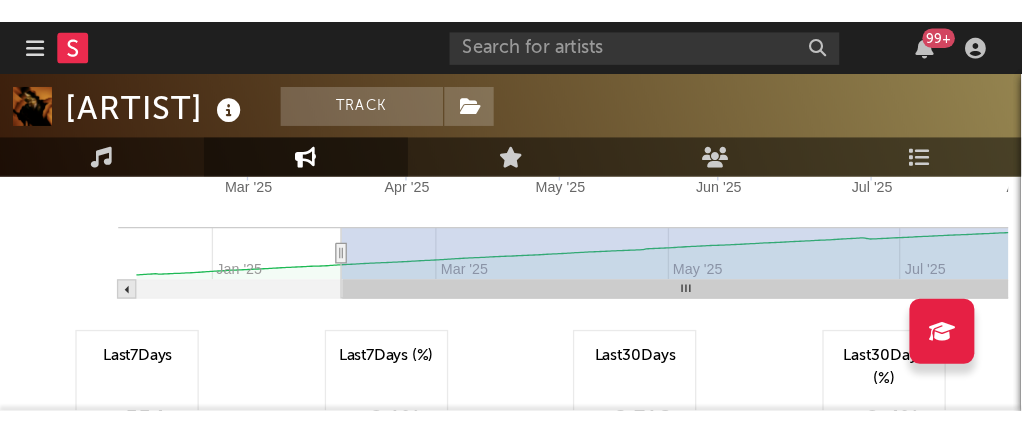 scroll, scrollTop: 763, scrollLeft: 0, axis: vertical 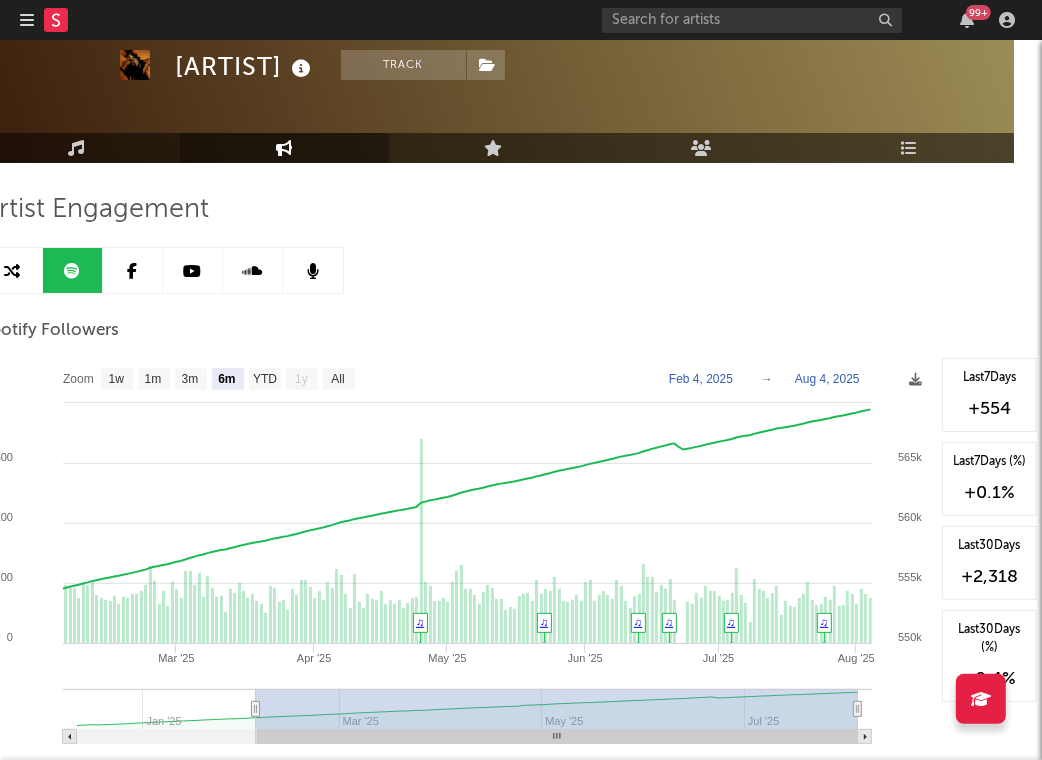 click at bounding box center (493, 353) 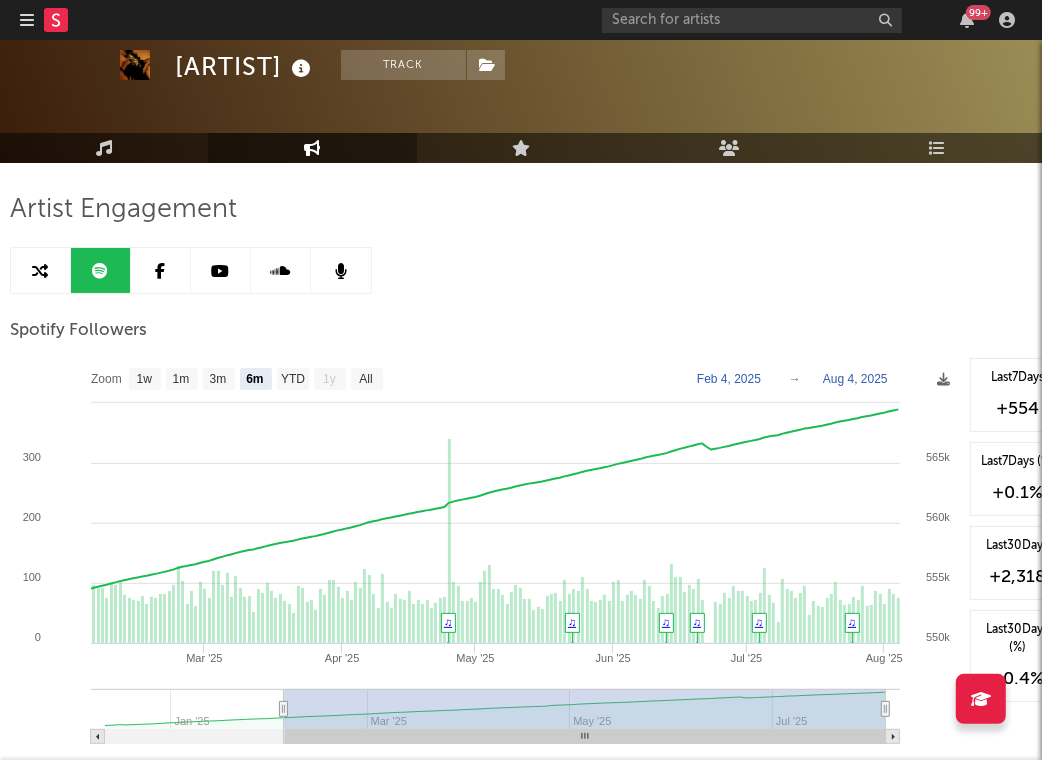 click on "Artist Engagement" at bounding box center [521, 210] 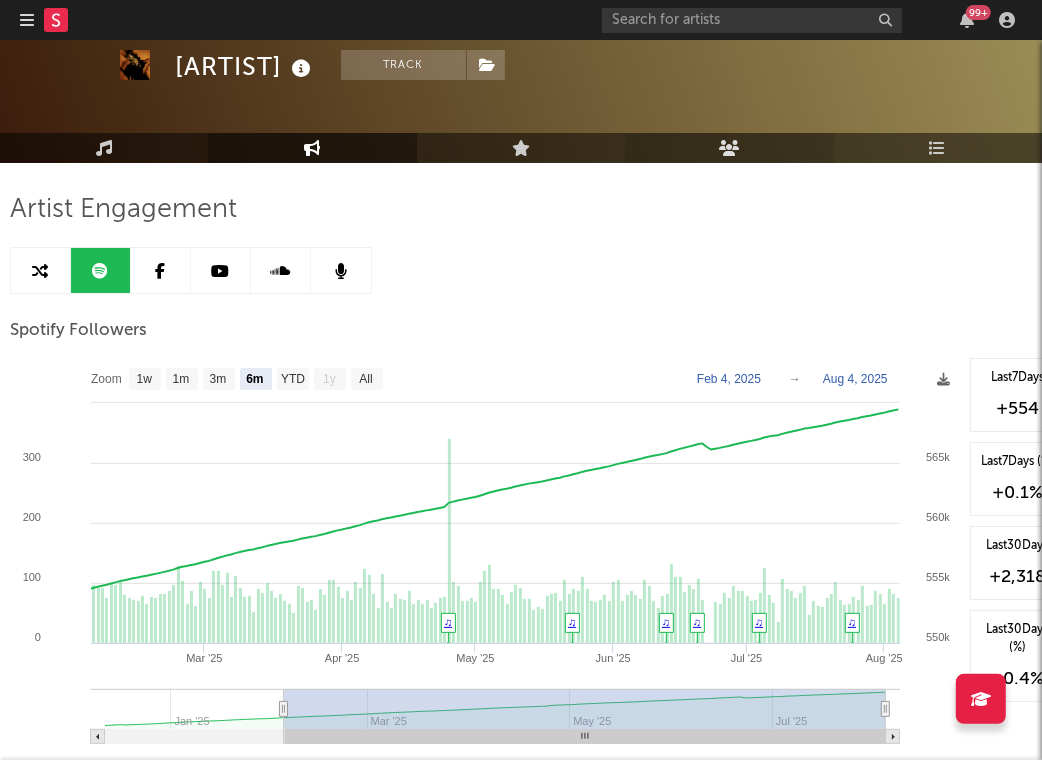 click on "Audience" at bounding box center [729, 148] 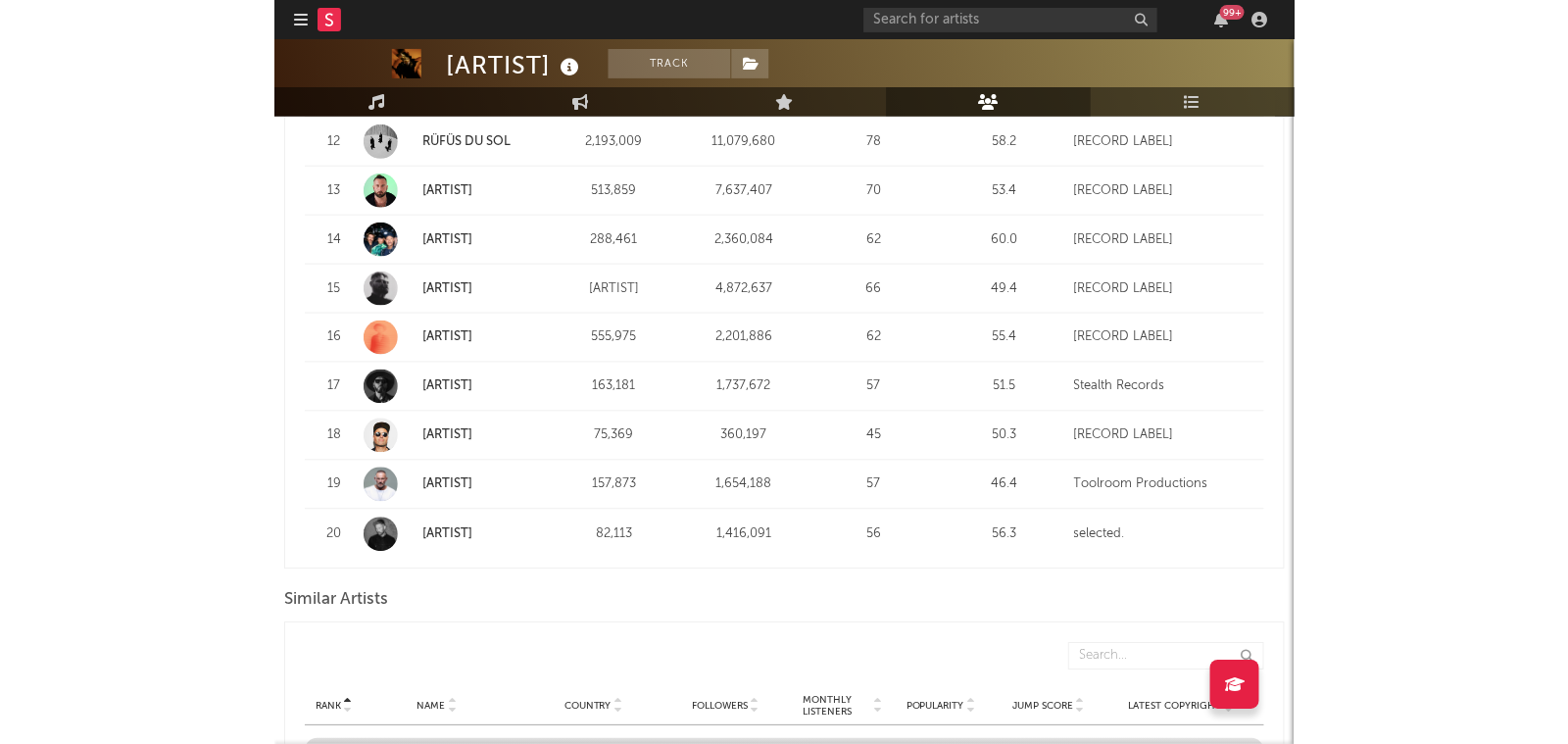 scroll, scrollTop: 1158, scrollLeft: 0, axis: vertical 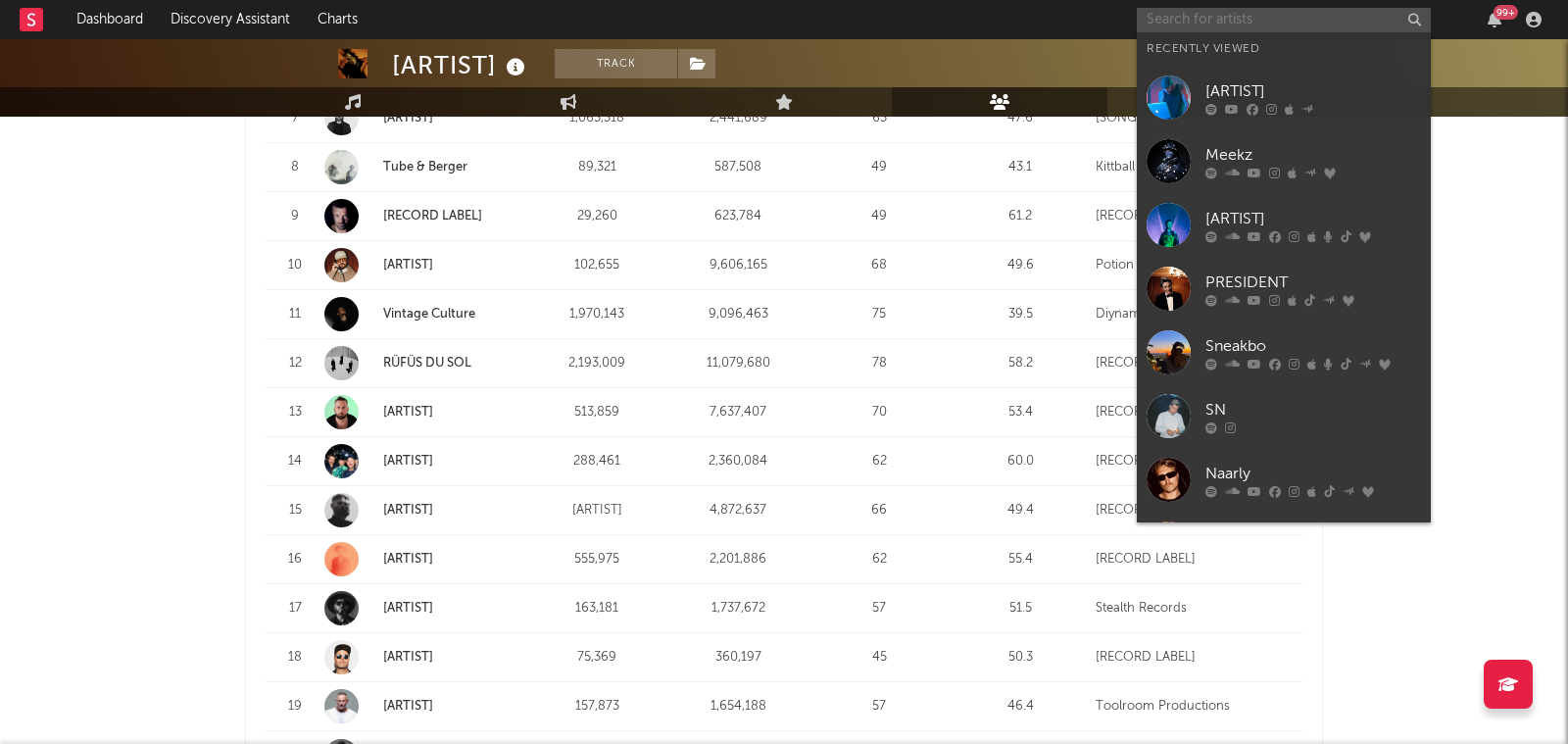 click at bounding box center [1284, 20] 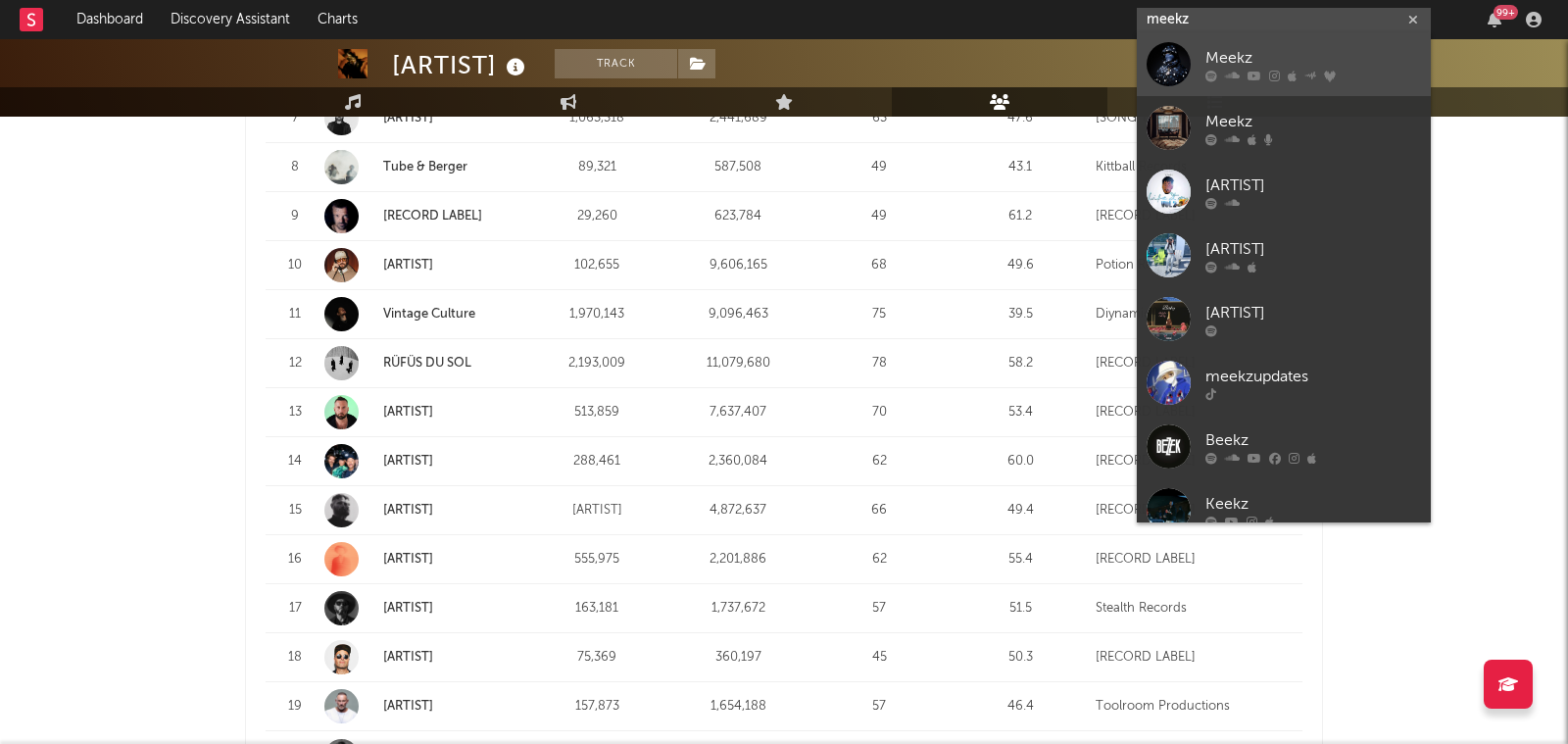 type on "meekz" 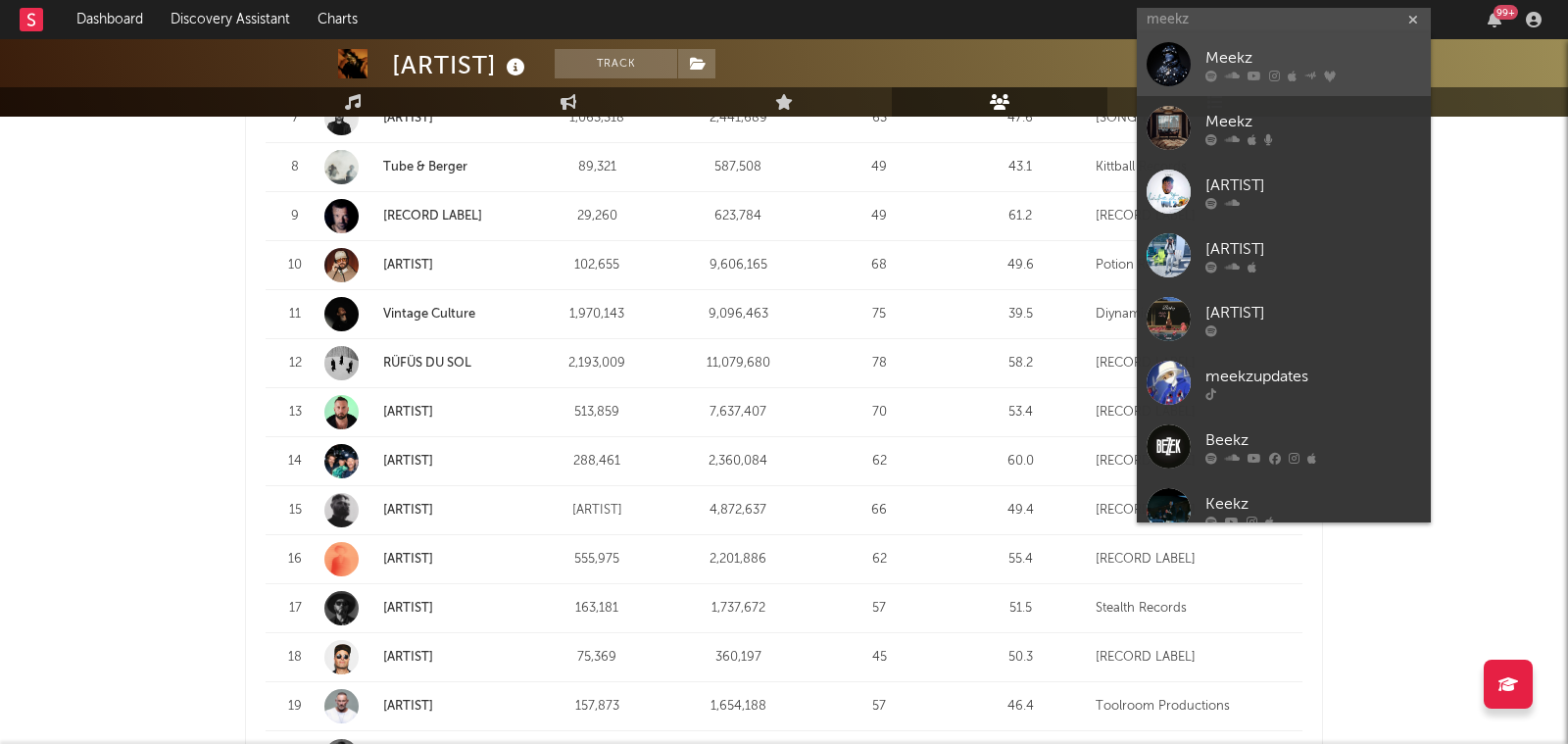 click on "Meekz" at bounding box center (1313, 59) 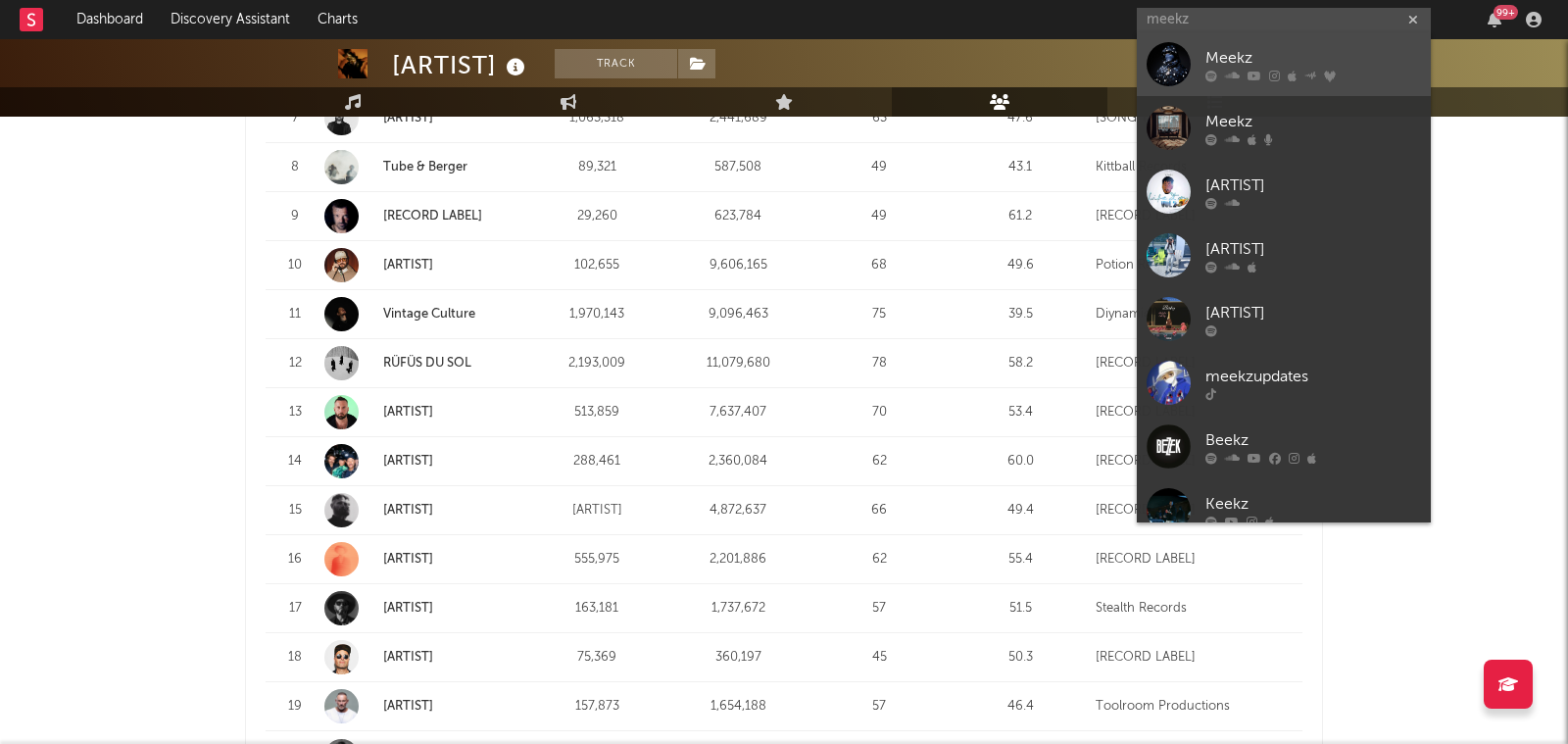 type 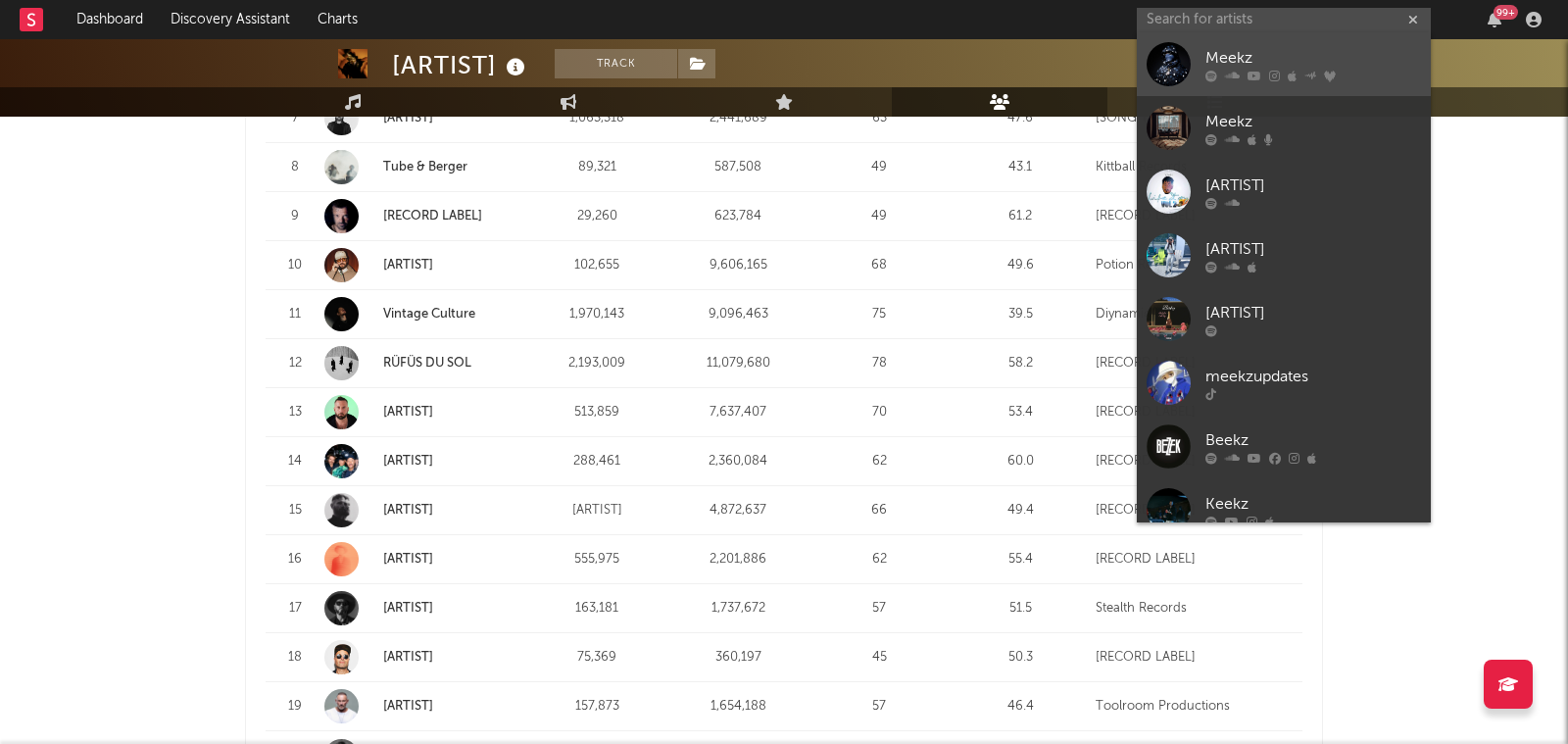 scroll, scrollTop: 0, scrollLeft: 0, axis: both 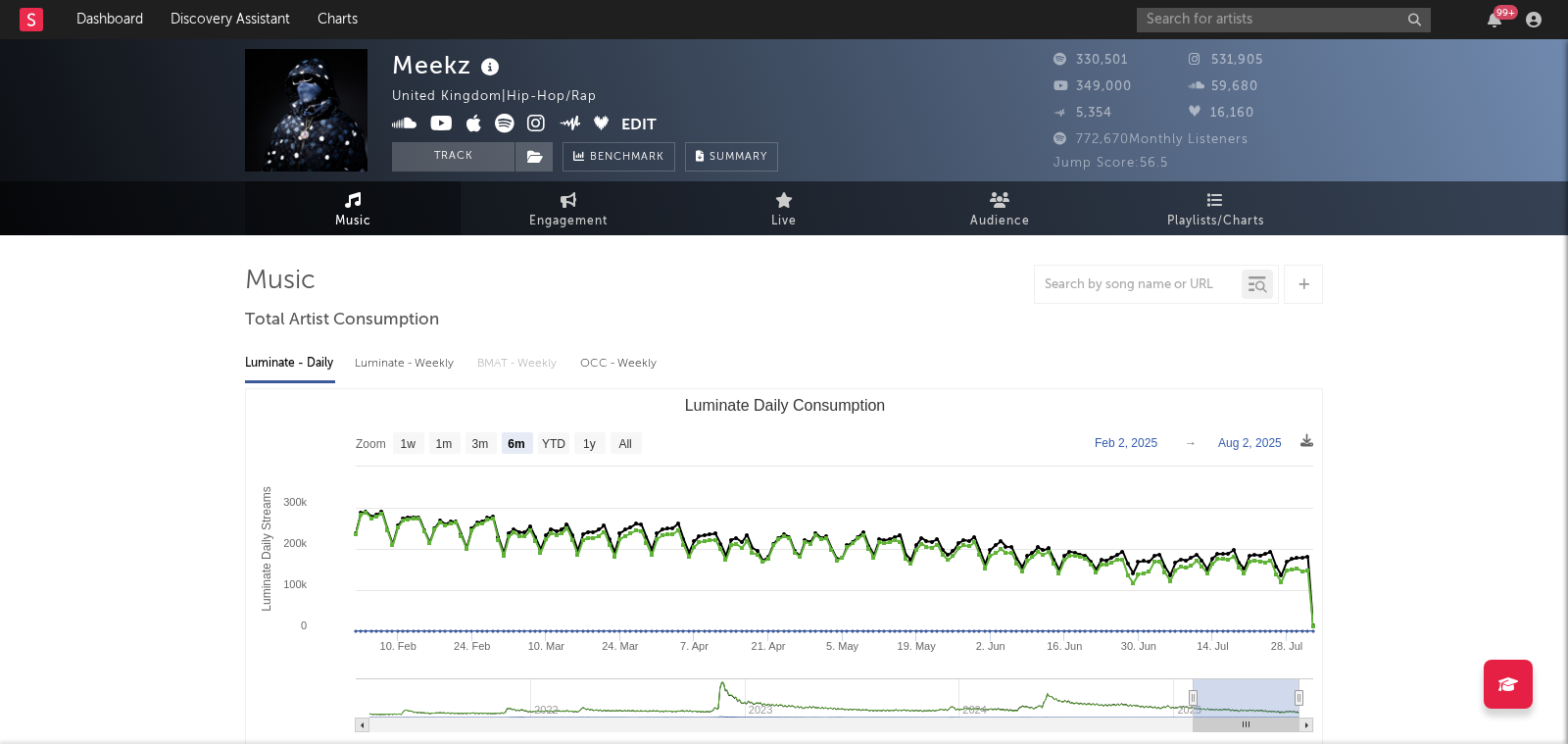 select on "6m" 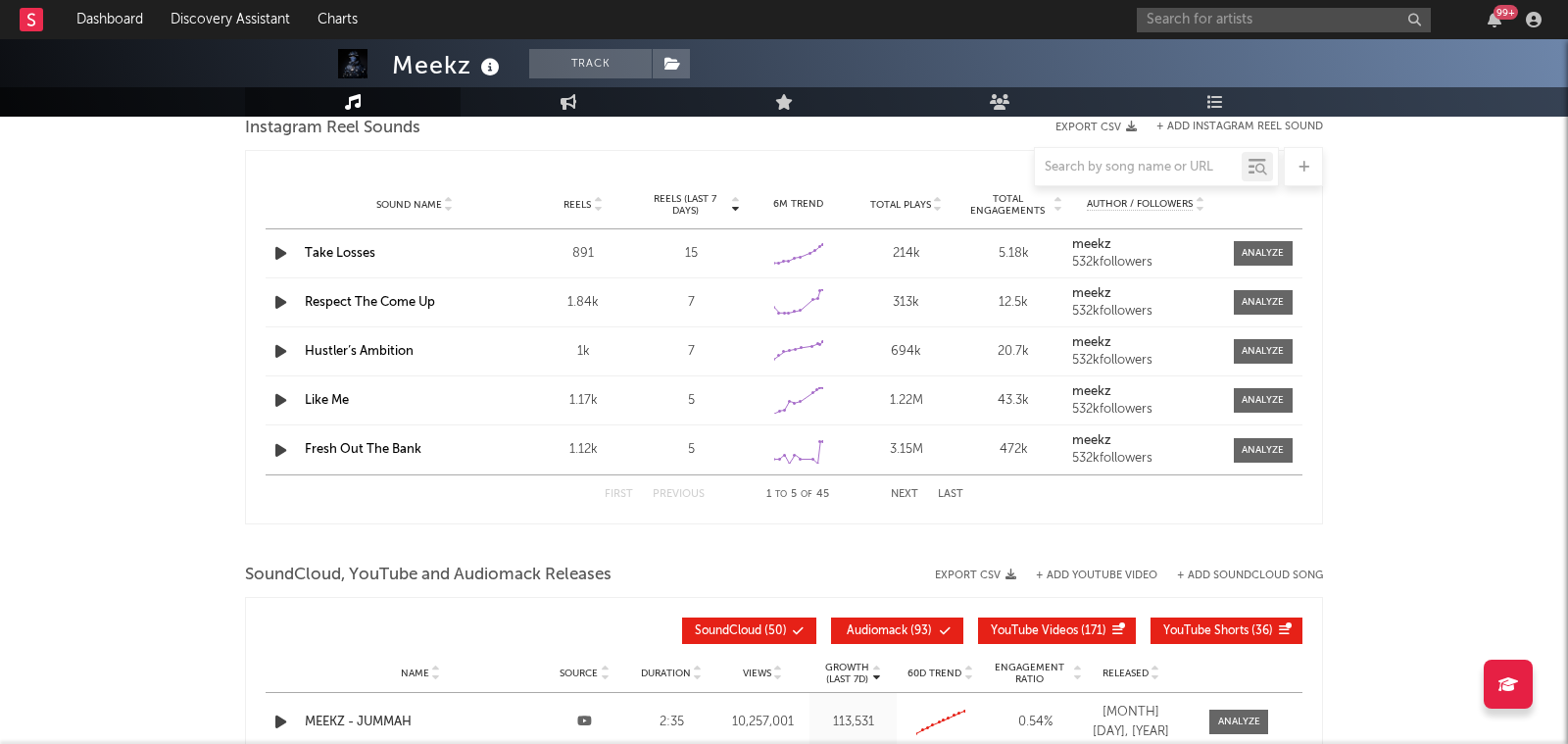 scroll, scrollTop: 1815, scrollLeft: 0, axis: vertical 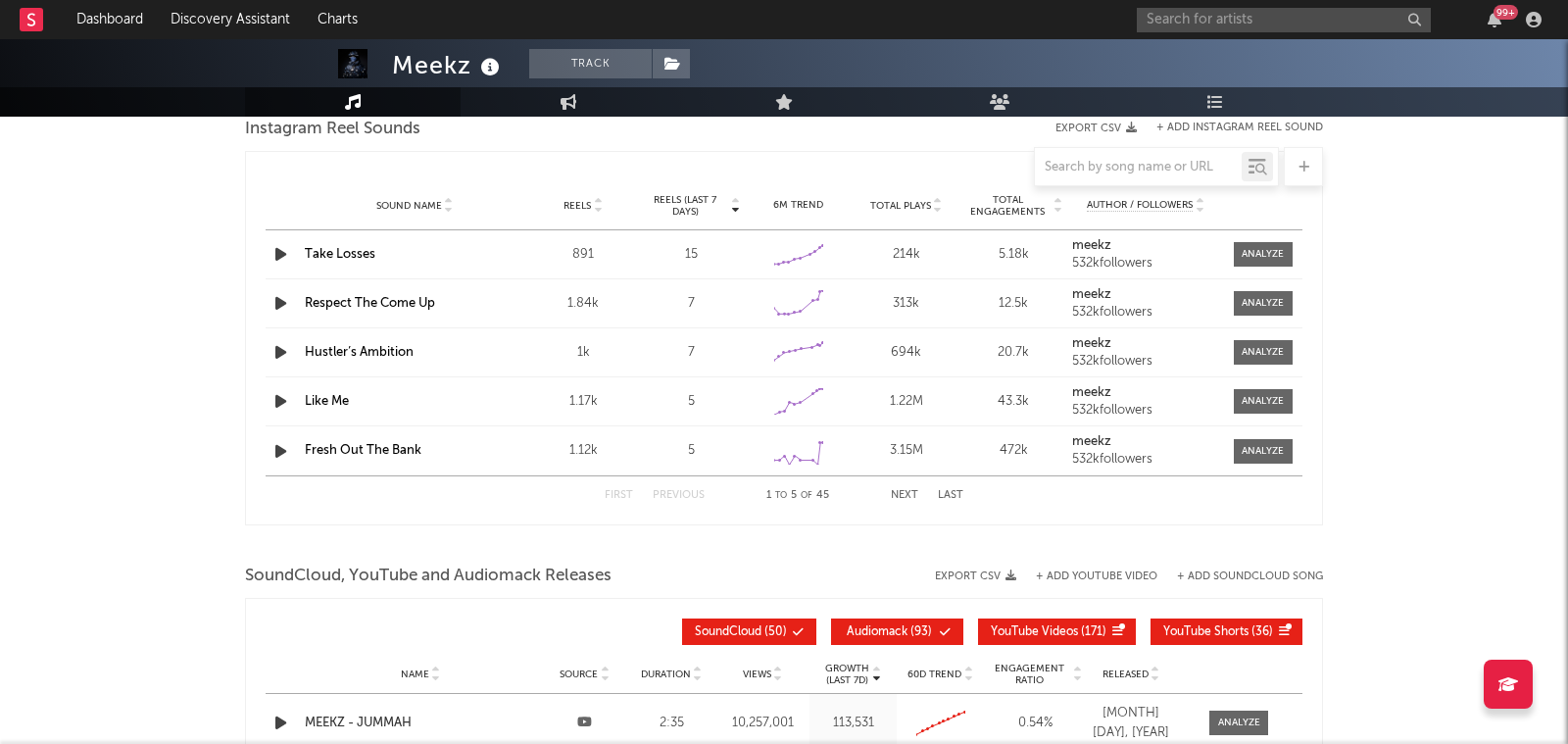 click on "Next" at bounding box center (905, 495) 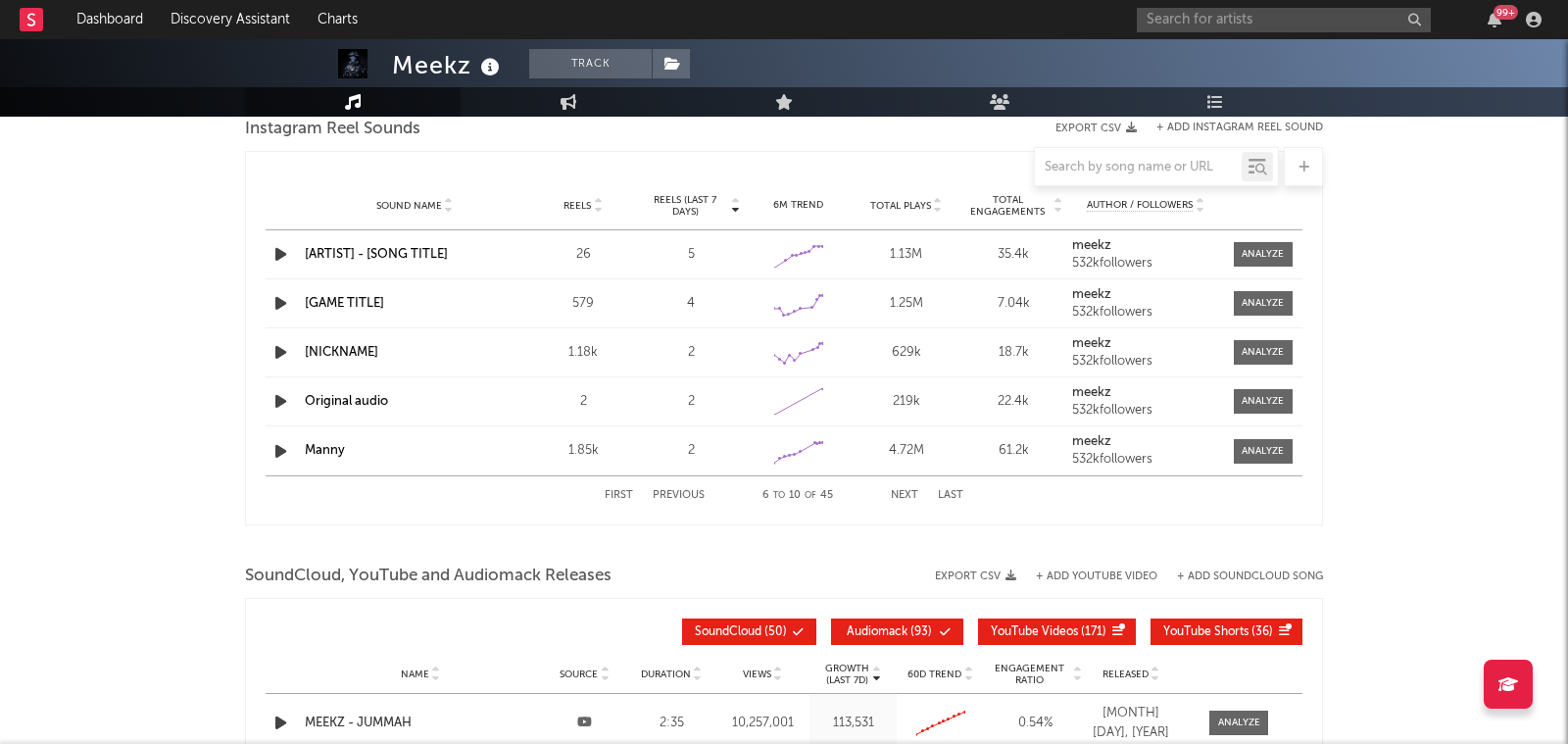 click on "Next" at bounding box center (905, 495) 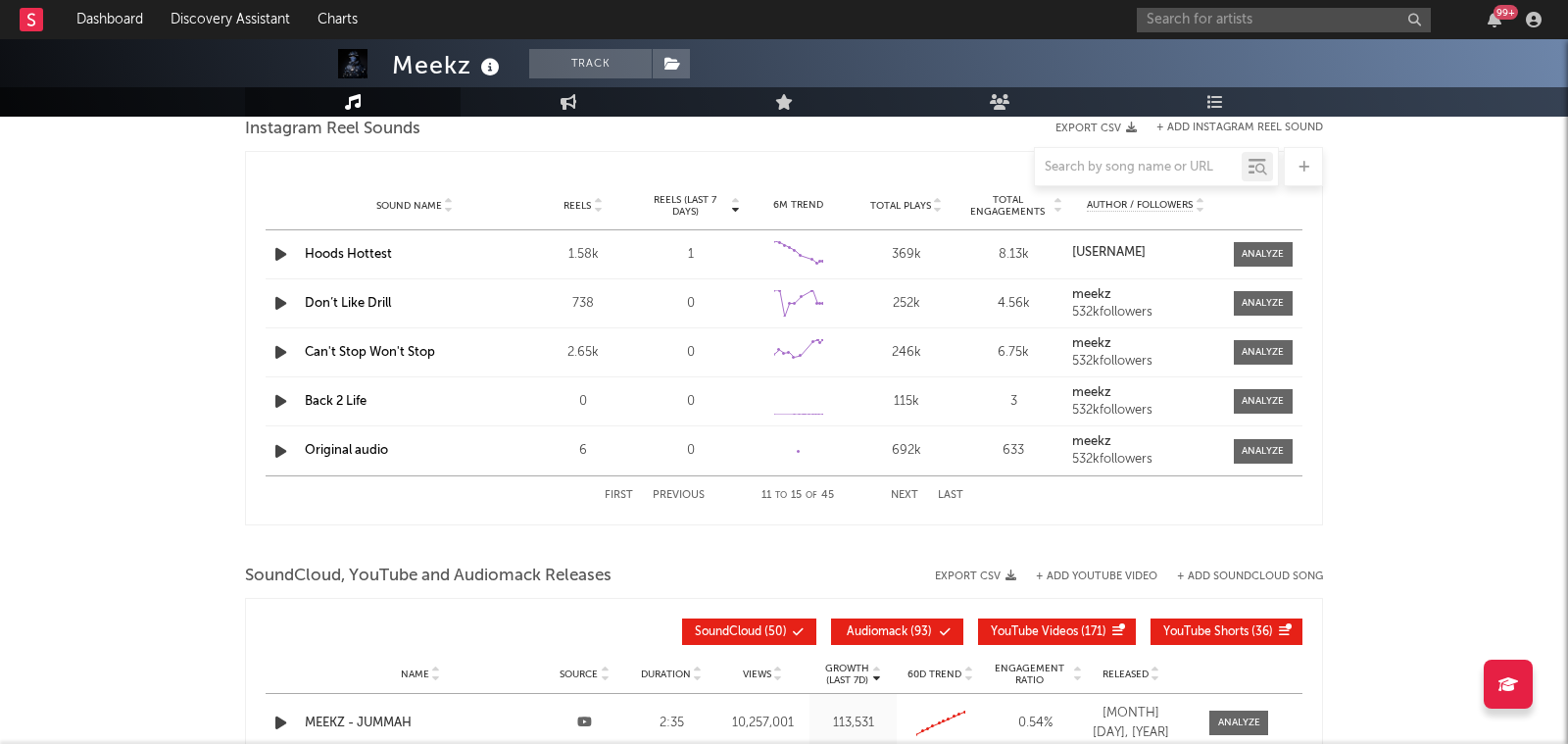 click on "First Previous [NUMBER] to [NUMBER] of [NUMBER] Next Last" at bounding box center (784, 495) 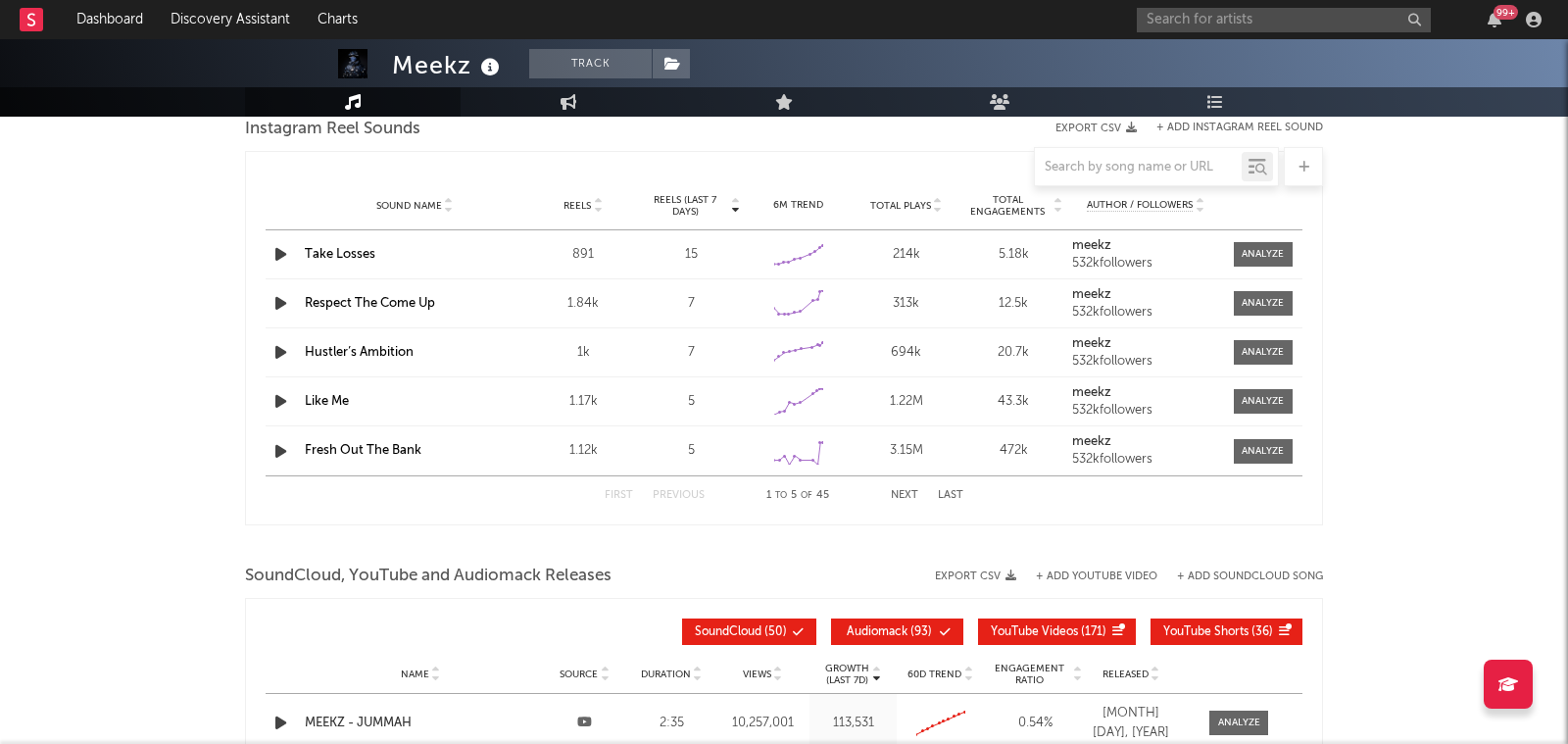 click on "Next" at bounding box center (905, 495) 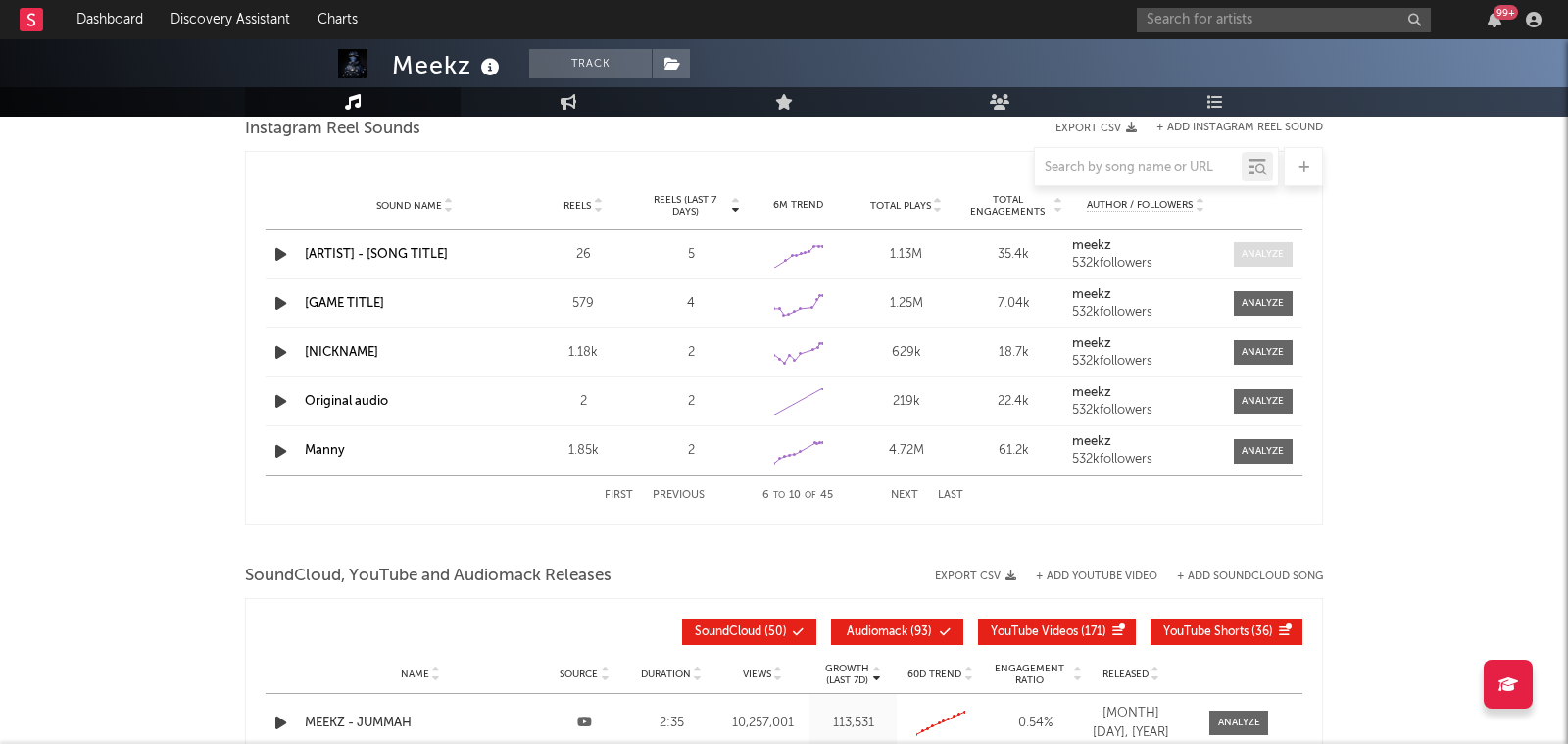 click at bounding box center (1262, 254) 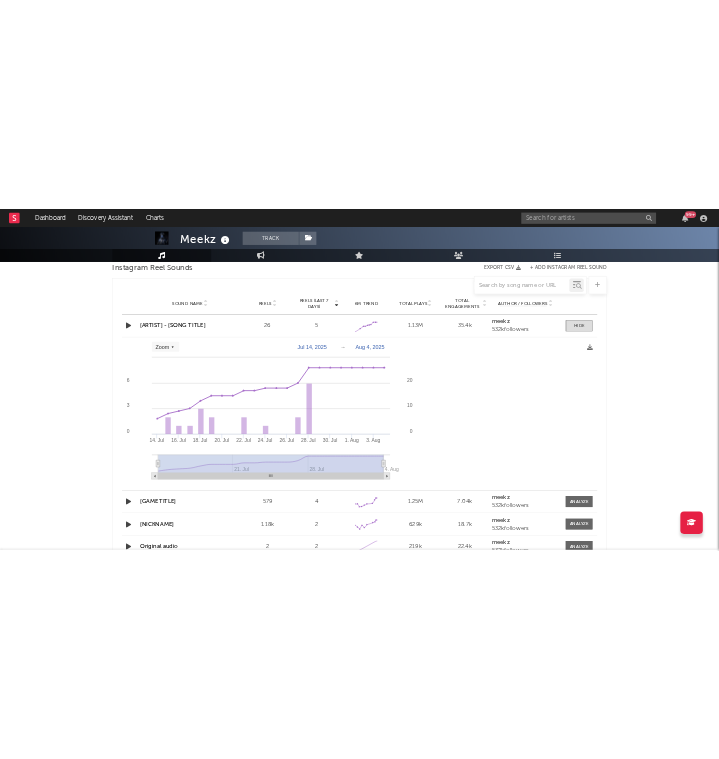 scroll, scrollTop: 1907, scrollLeft: 0, axis: vertical 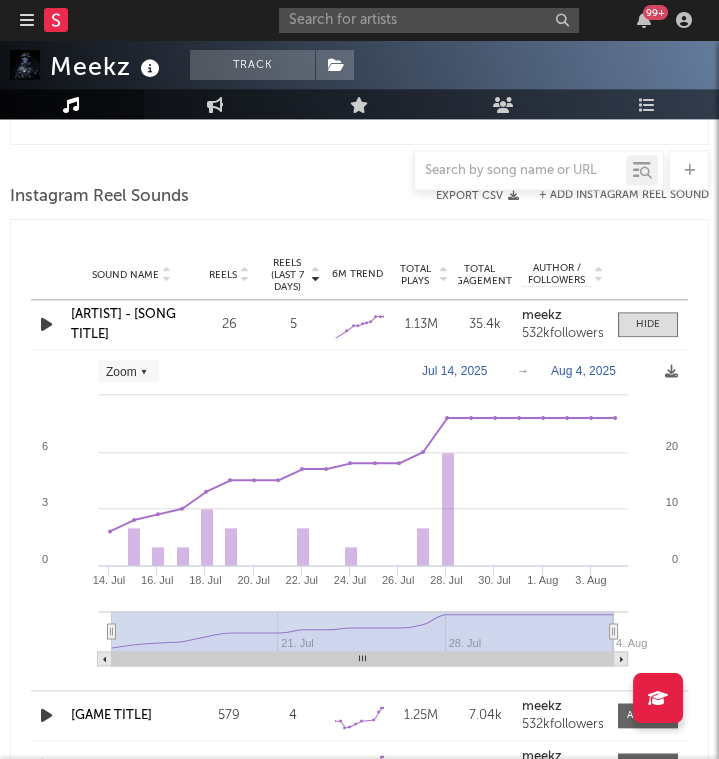 select on "Zoom" 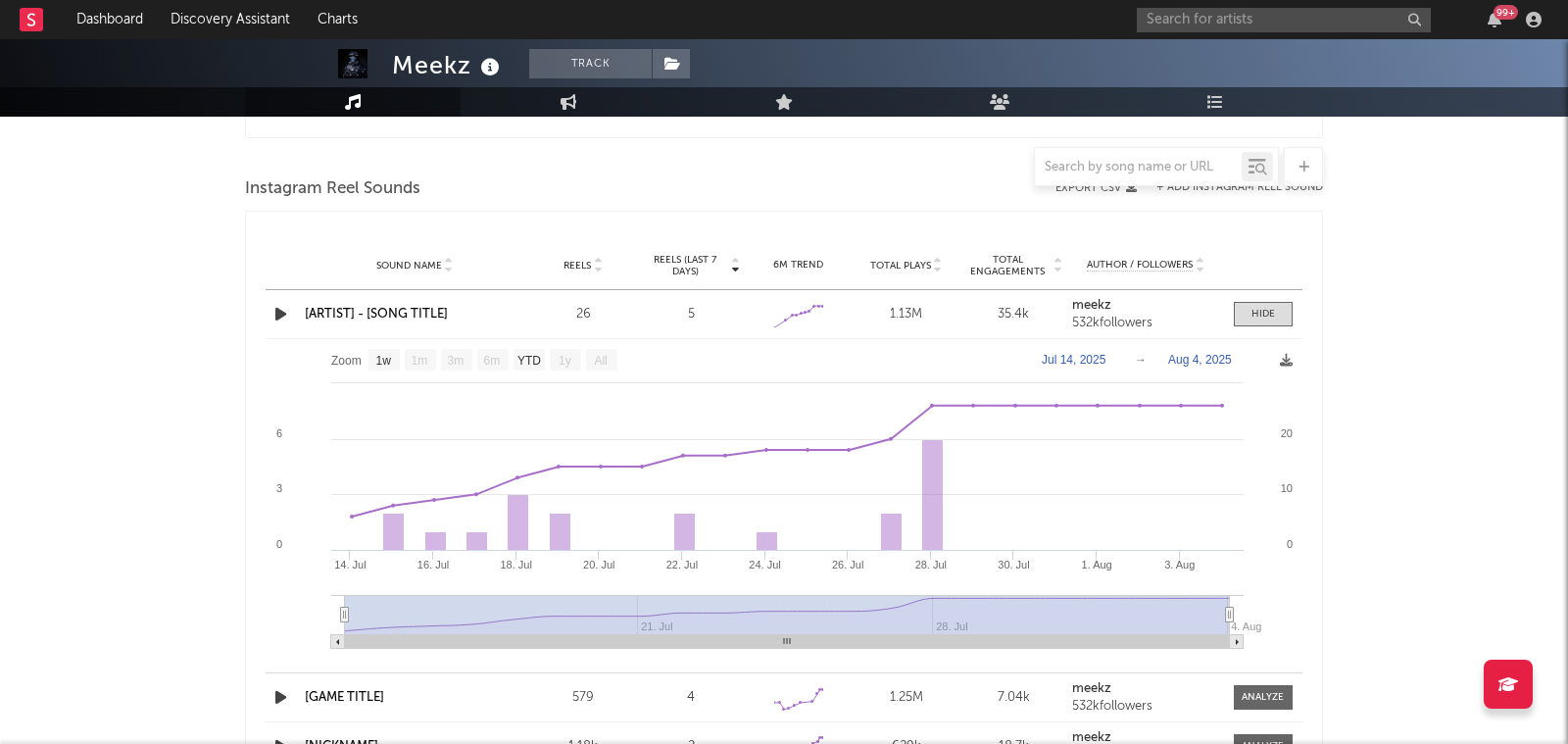 scroll, scrollTop: 1752, scrollLeft: 0, axis: vertical 